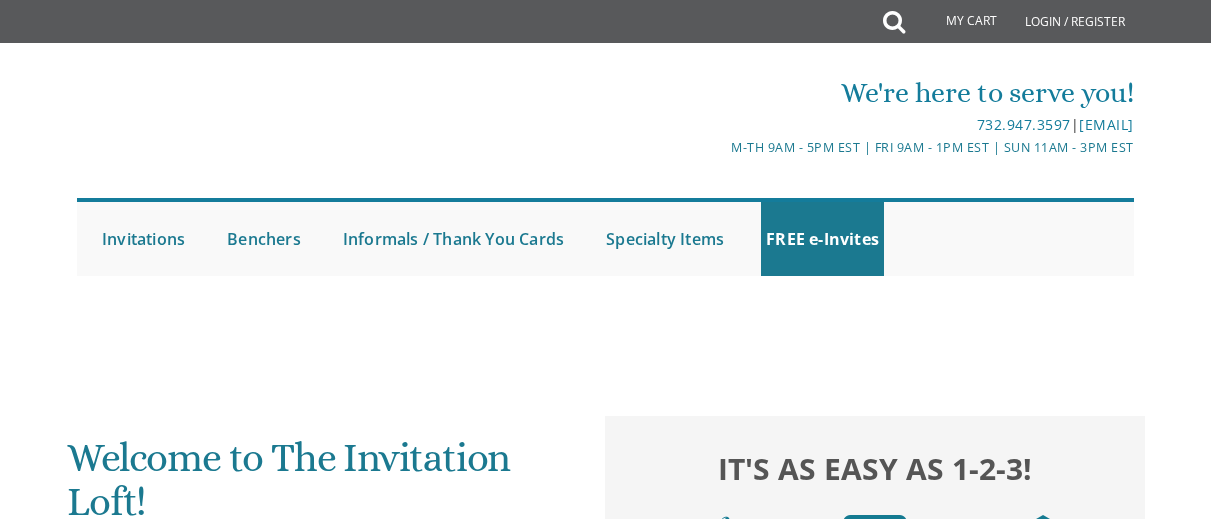 scroll, scrollTop: 0, scrollLeft: 0, axis: both 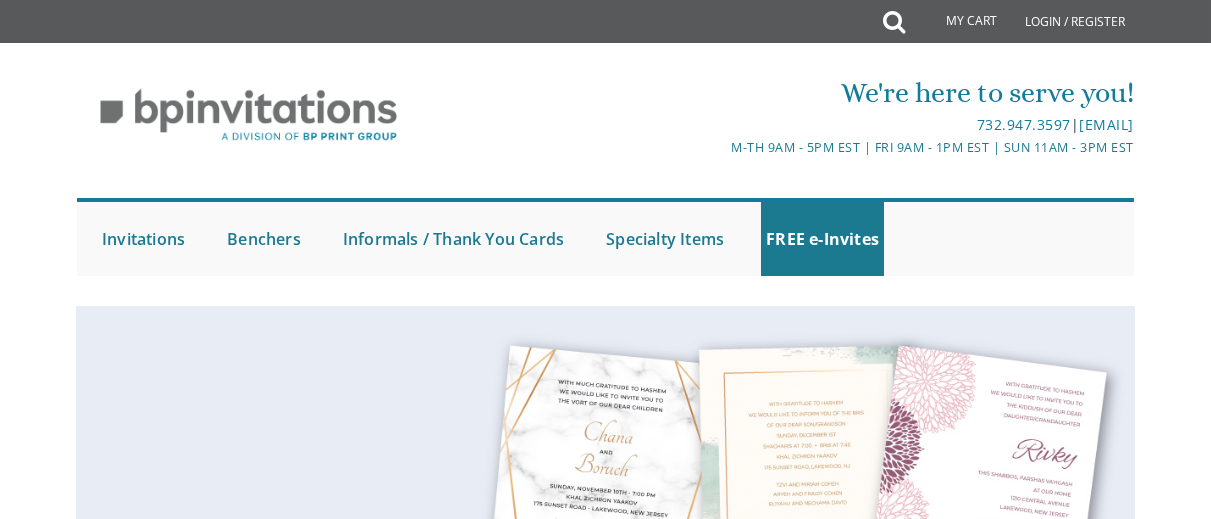 click on "We're here to serve you!
732.947.3597  |  invitations@bpprintgroup.com
M-Th 9am - 5pm EST   |   Fri 9am - 1pm EST   |   Sun 11am - 3pm EST
Submit
Invitations
Weddings
Bar Mitzvah
Bat Mitzvah
Wedding Minis
Kiddush Minis
FREE e-Invites
Benchers
Judaica Collection
Cardstock Collection
Design Collection
Cardstock Mincha Maariv Collection" at bounding box center (605, 169) 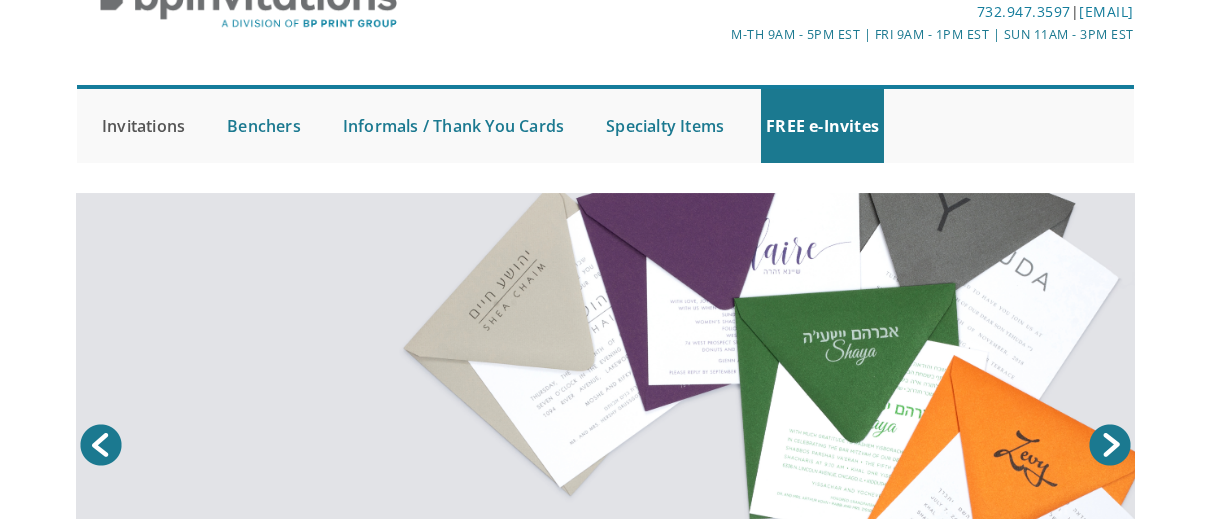 scroll, scrollTop: 119, scrollLeft: 0, axis: vertical 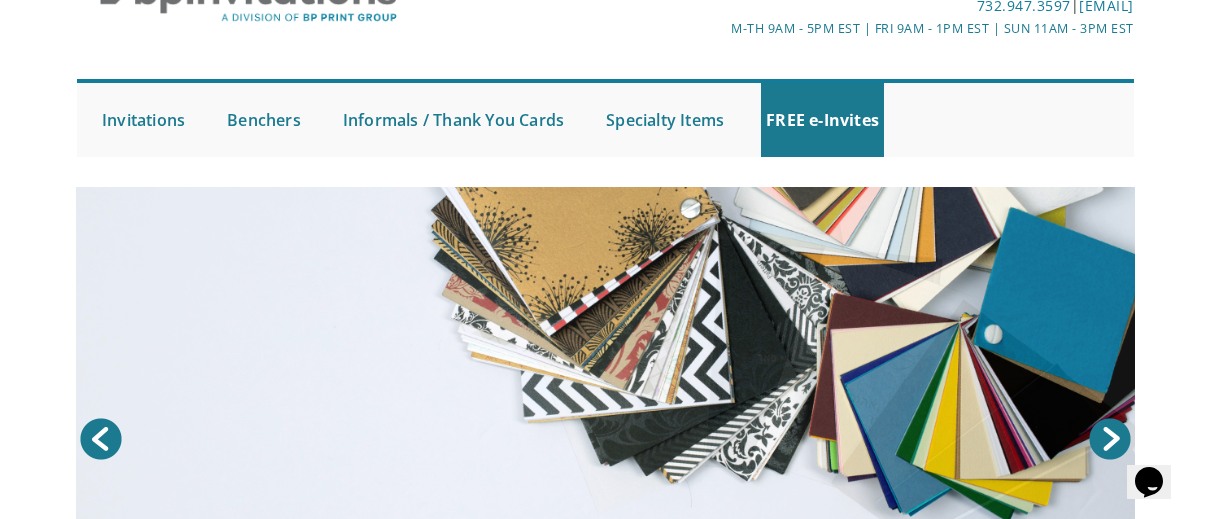 click at bounding box center (251, 22) 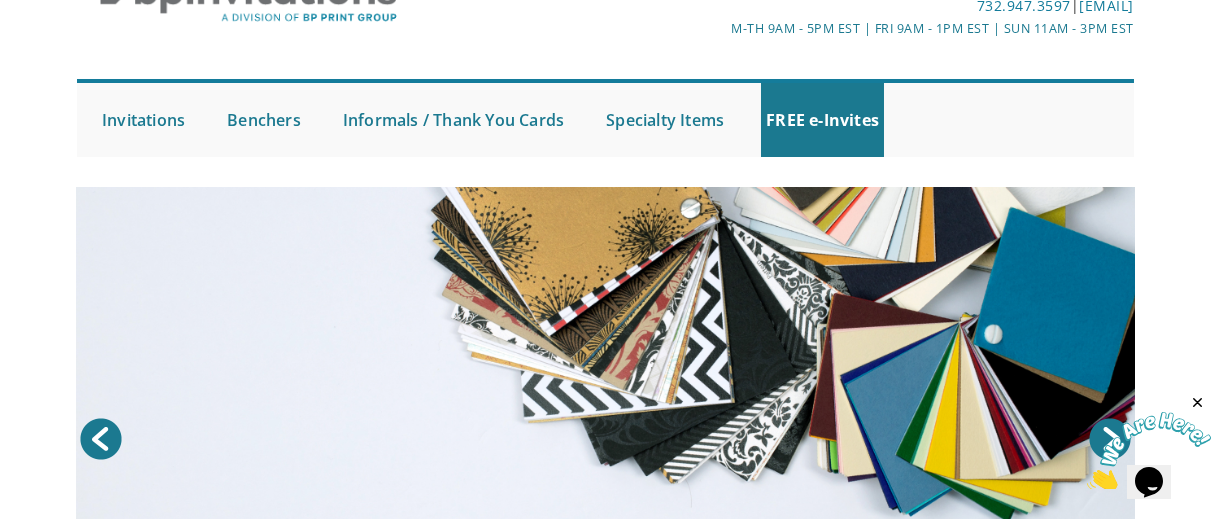 scroll, scrollTop: 0, scrollLeft: 0, axis: both 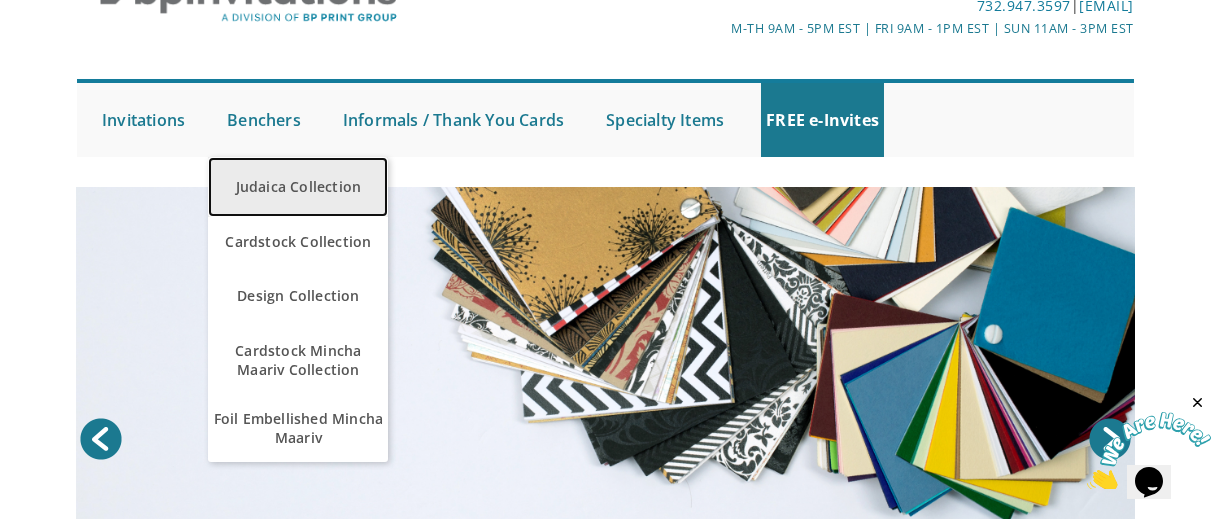click on "Judaica Collection" at bounding box center (298, 187) 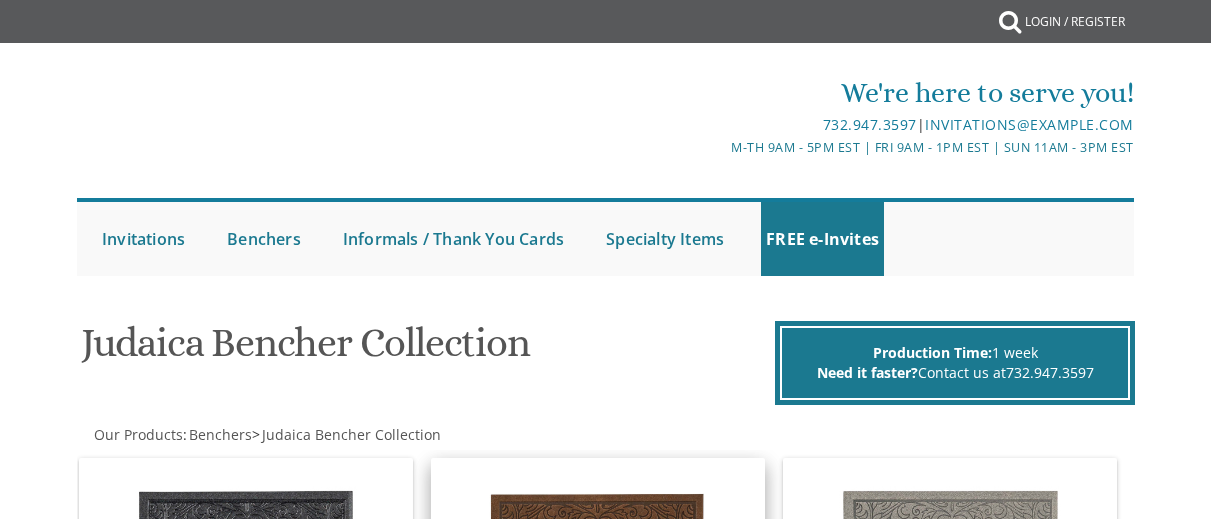 scroll, scrollTop: 436, scrollLeft: 0, axis: vertical 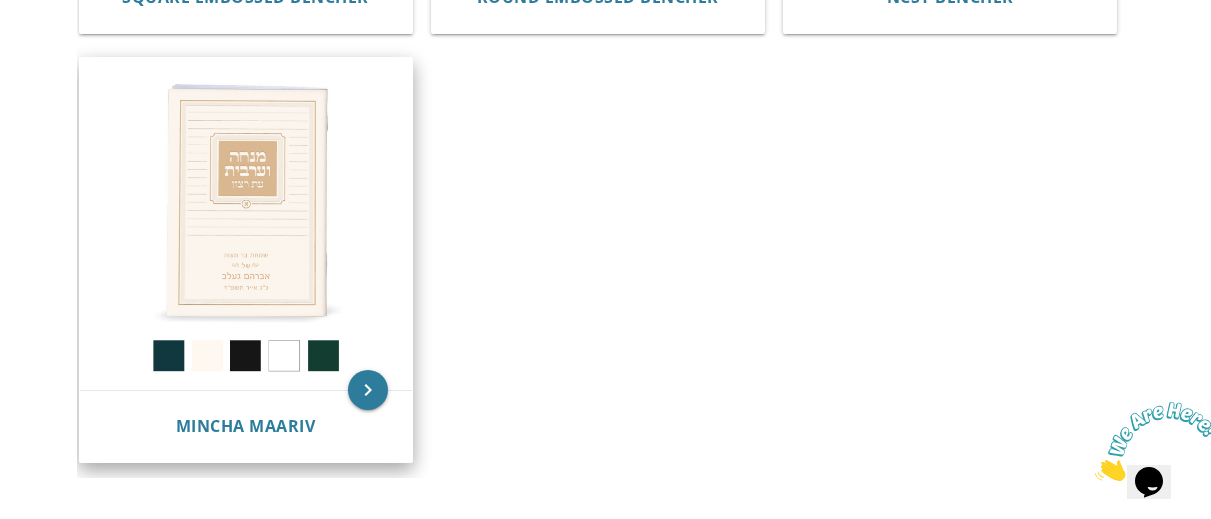 click at bounding box center [246, 224] 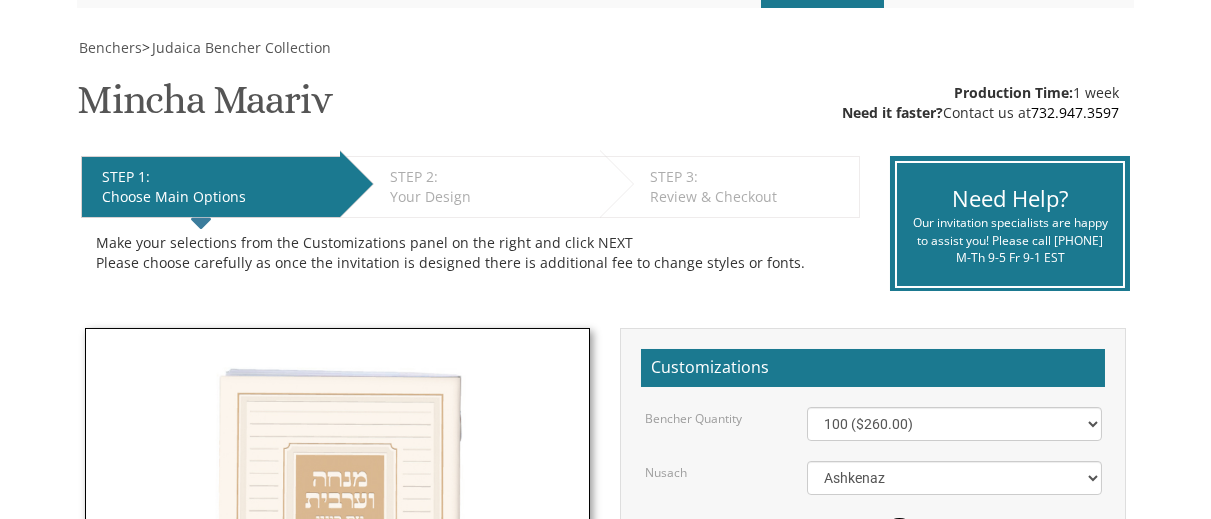 scroll, scrollTop: 423, scrollLeft: 0, axis: vertical 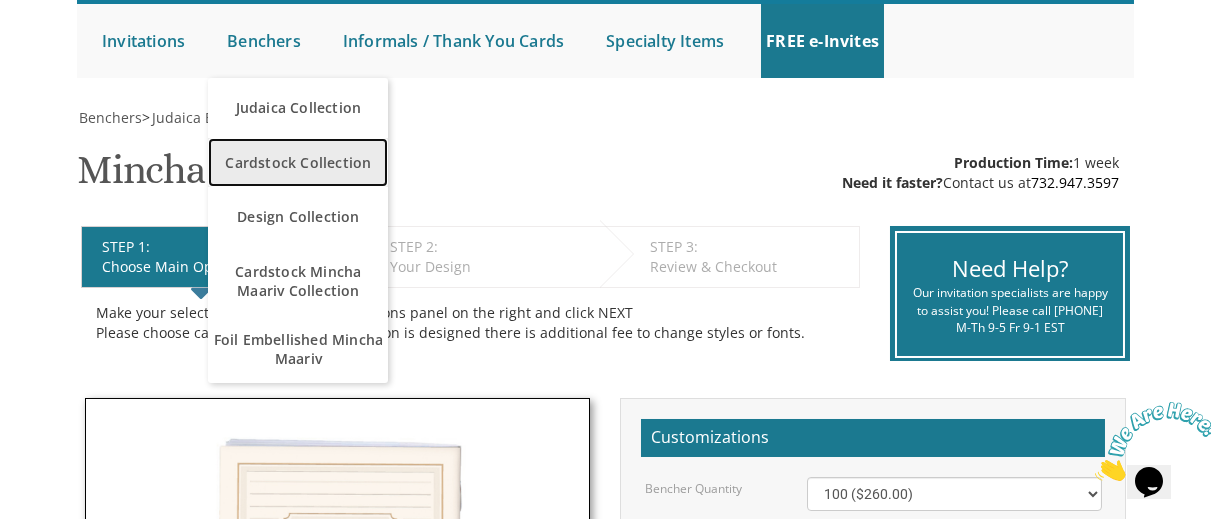 click on "Cardstock Collection" at bounding box center (298, 162) 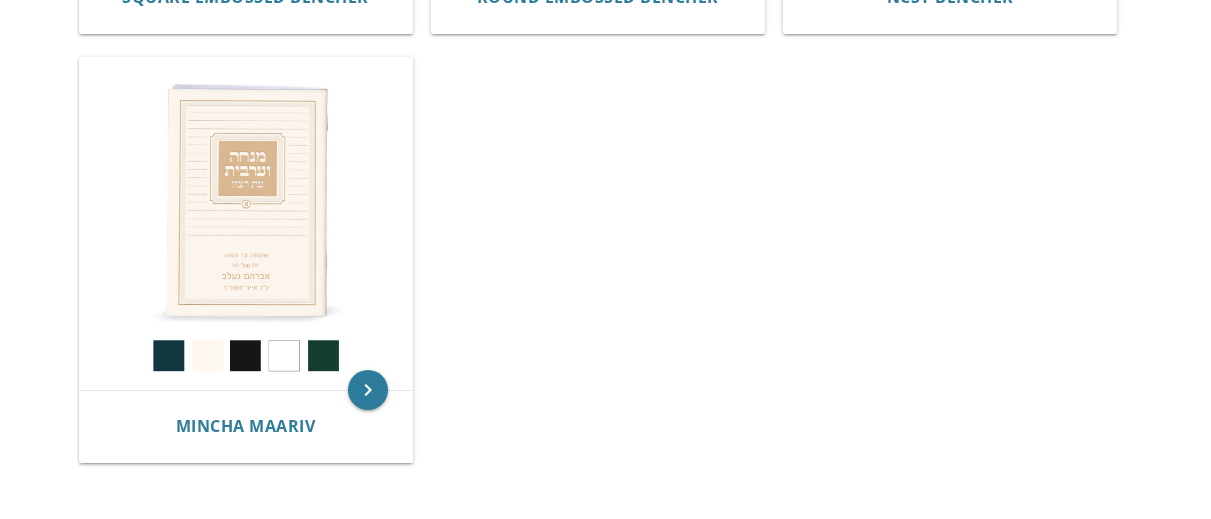 scroll, scrollTop: 381, scrollLeft: 0, axis: vertical 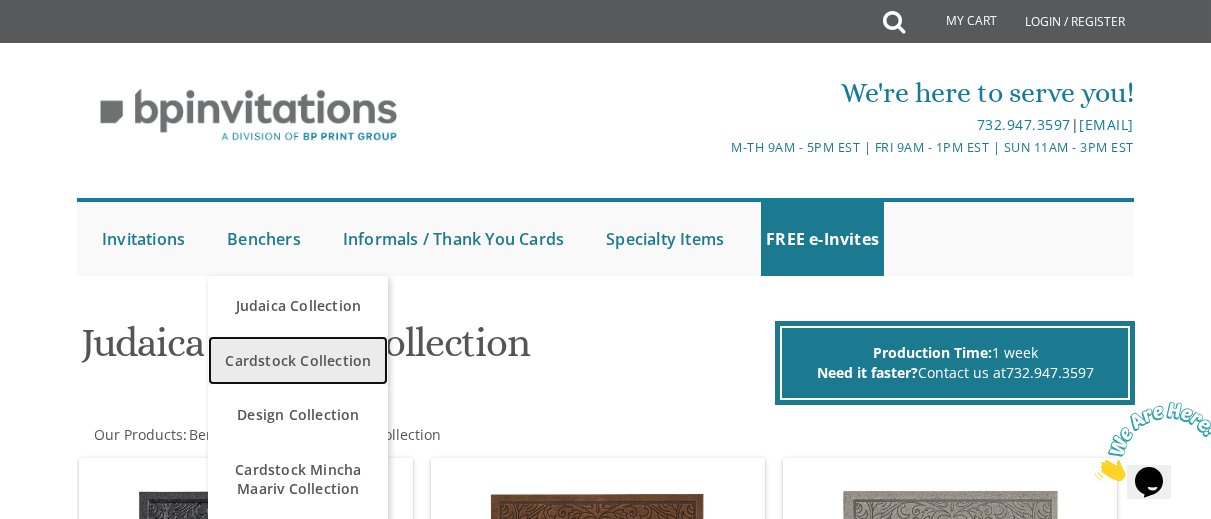 click on "Cardstock Collection" at bounding box center [298, 360] 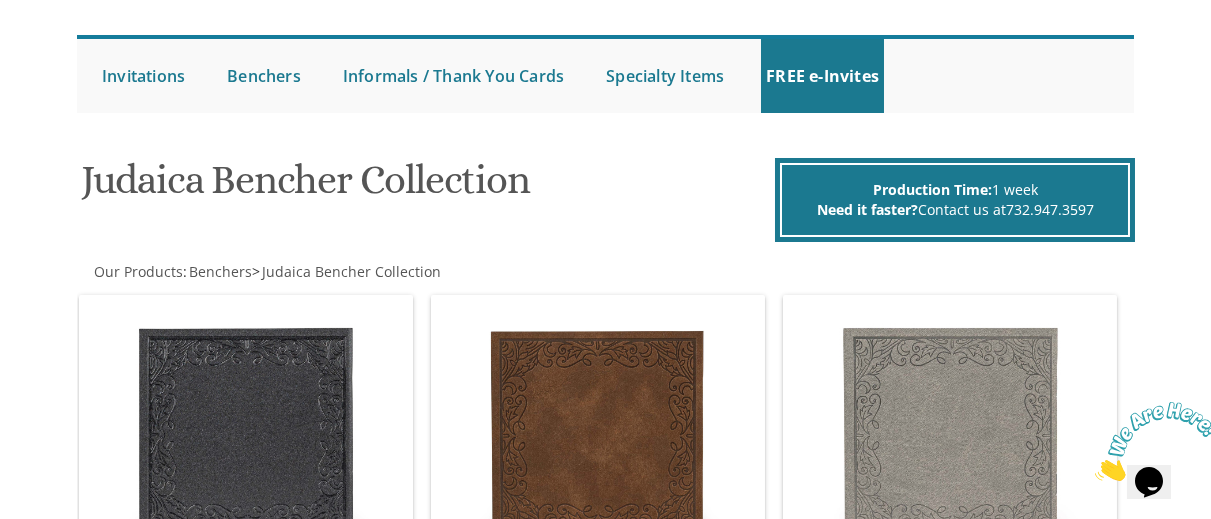 scroll, scrollTop: 59, scrollLeft: 0, axis: vertical 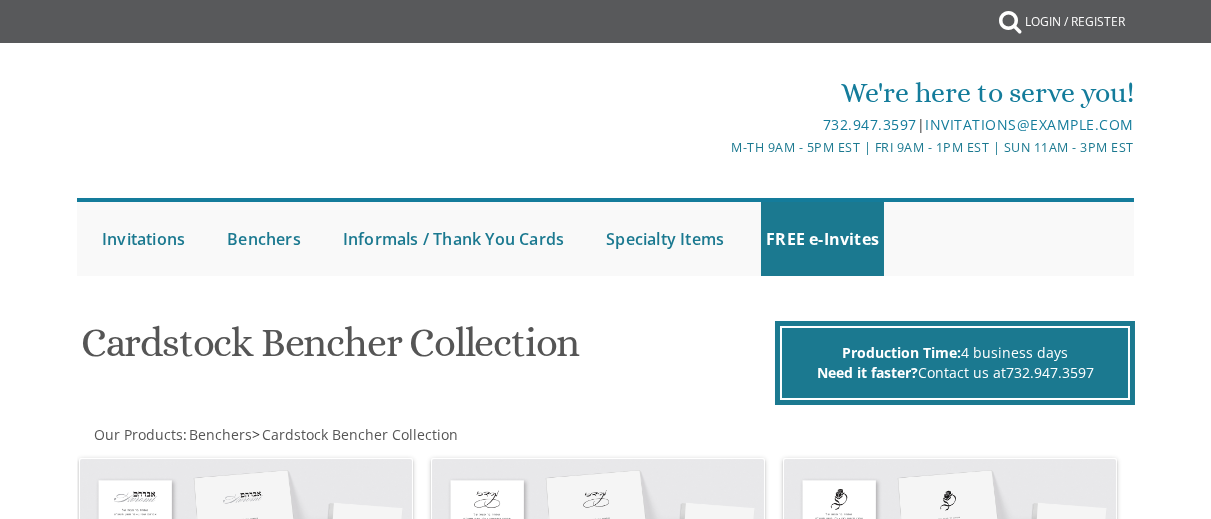 click on "Cardstock Mincha Maariv Collection" at bounding box center (0, 0) 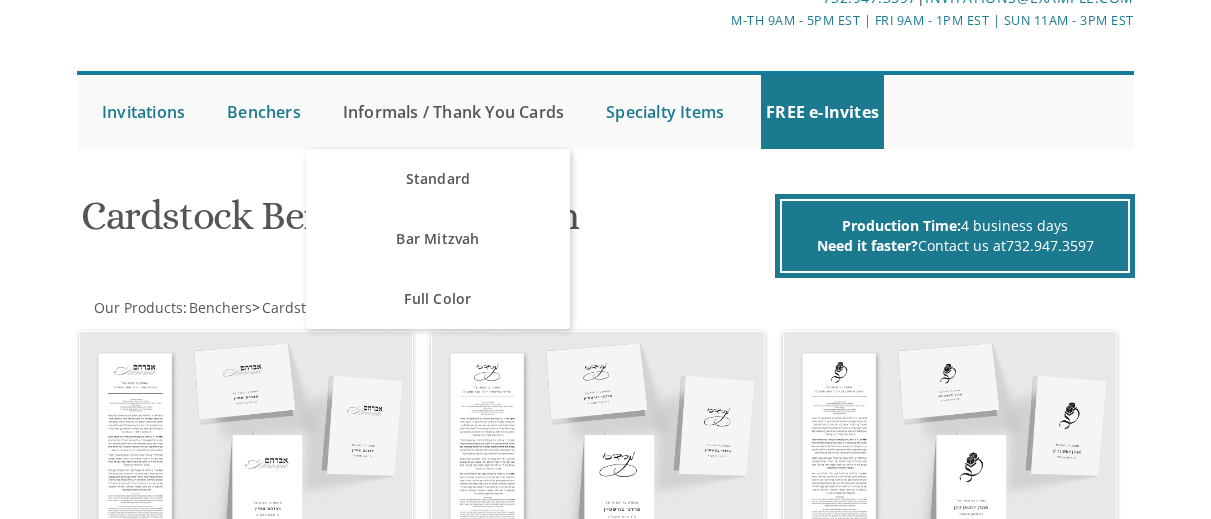 scroll, scrollTop: 246, scrollLeft: 0, axis: vertical 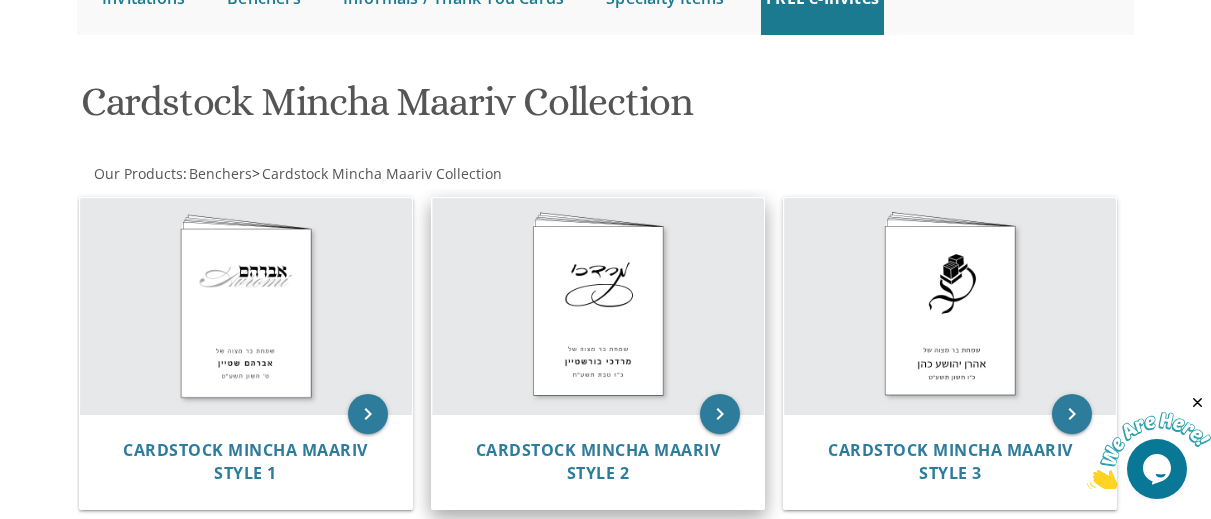 click at bounding box center [598, 306] 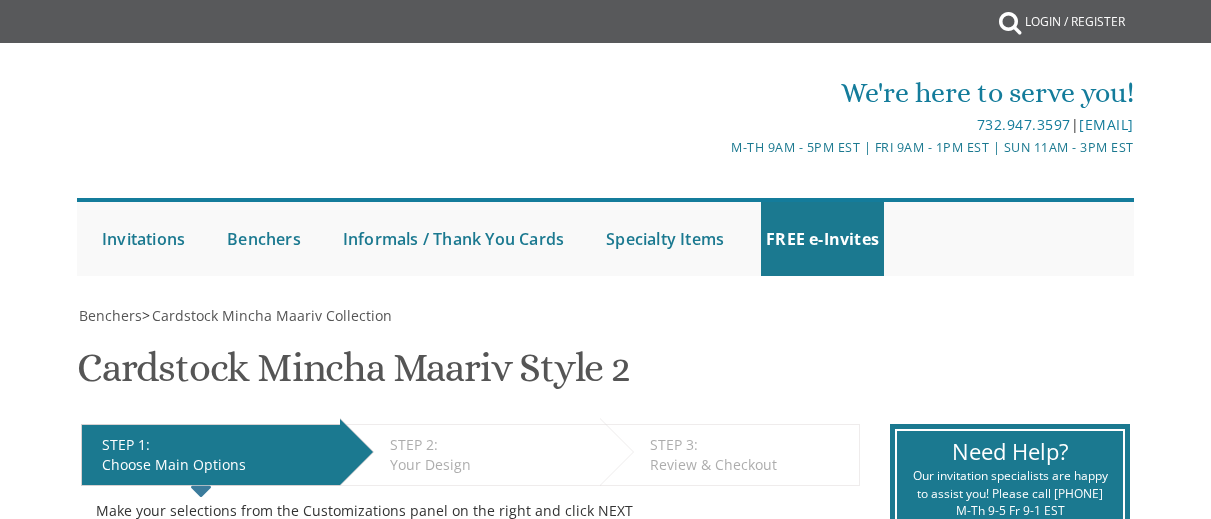 scroll, scrollTop: 0, scrollLeft: 0, axis: both 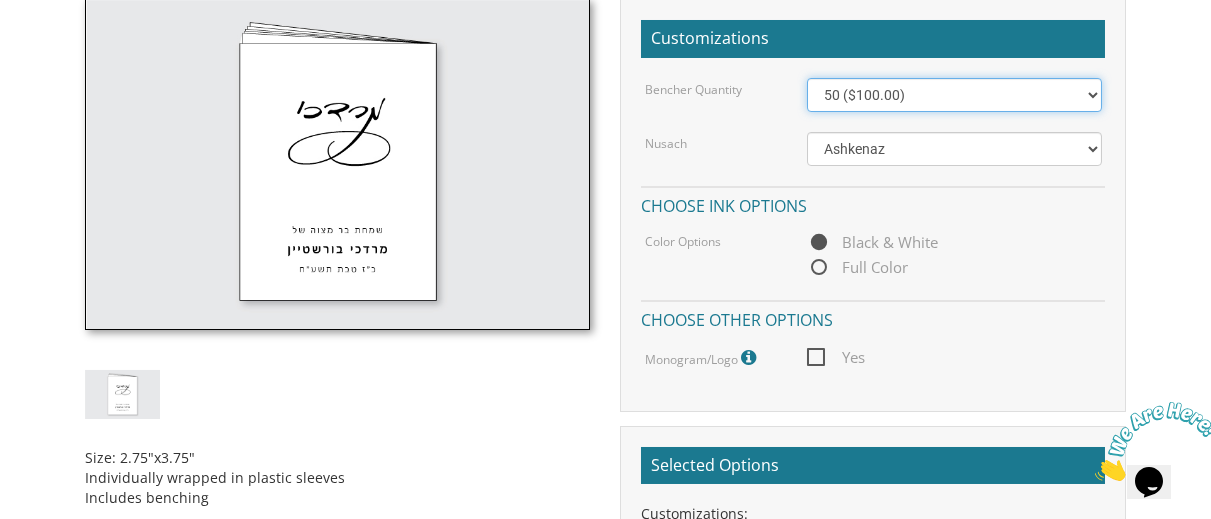 click on "50 ($100.00) 60 ($120.00) 70 ($140.00) 80 ($160.00) 90 ($180.00) 100 ($200.00) 125 ($250.00) 150 ($300.00) 175 ($350.00) 200 ($400.00) 225 ($450.00) 250 ($500.00) 275 ($550.00) 300 ($600.00) 325 ($650.00) 350 ($700.00) 375 ($750.00) 400 ($800.00) 425 ($850.00) 450 ($900.00) 475 ($950.00) 500 ($1,000.00)" at bounding box center (954, 95) 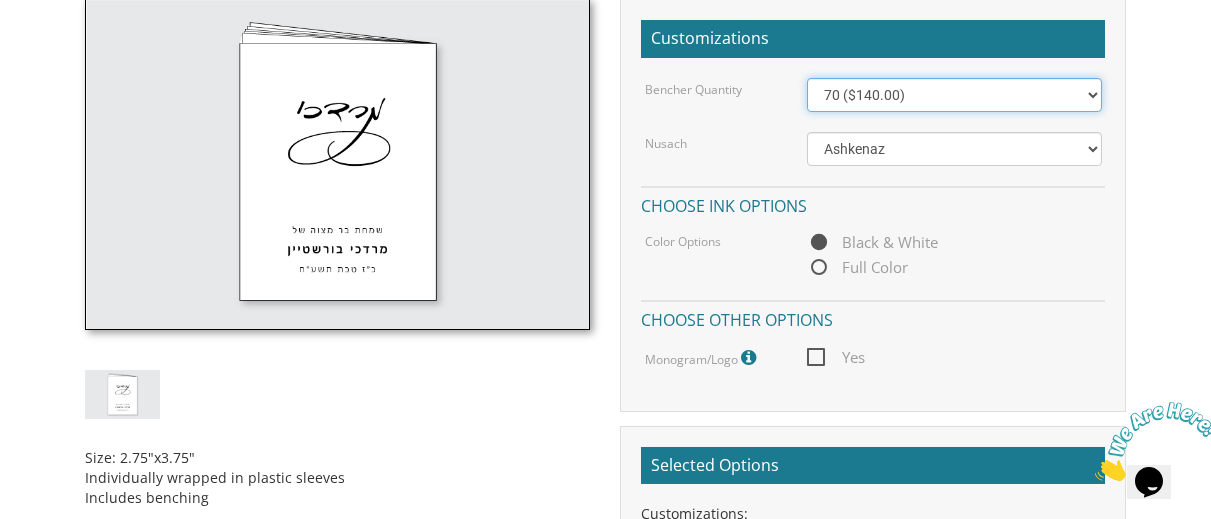 click on "50 ($100.00) 60 ($120.00) 70 ($140.00) 80 ($160.00) 90 ($180.00) 100 ($200.00) 125 ($250.00) 150 ($300.00) 175 ($350.00) 200 ($400.00) 225 ($450.00) 250 ($500.00) 275 ($550.00) 300 ($600.00) 325 ($650.00) 350 ($700.00) 375 ($750.00) 400 ($800.00) 425 ($850.00) 450 ($900.00) 475 ($950.00) 500 ($1,000.00)" at bounding box center [954, 95] 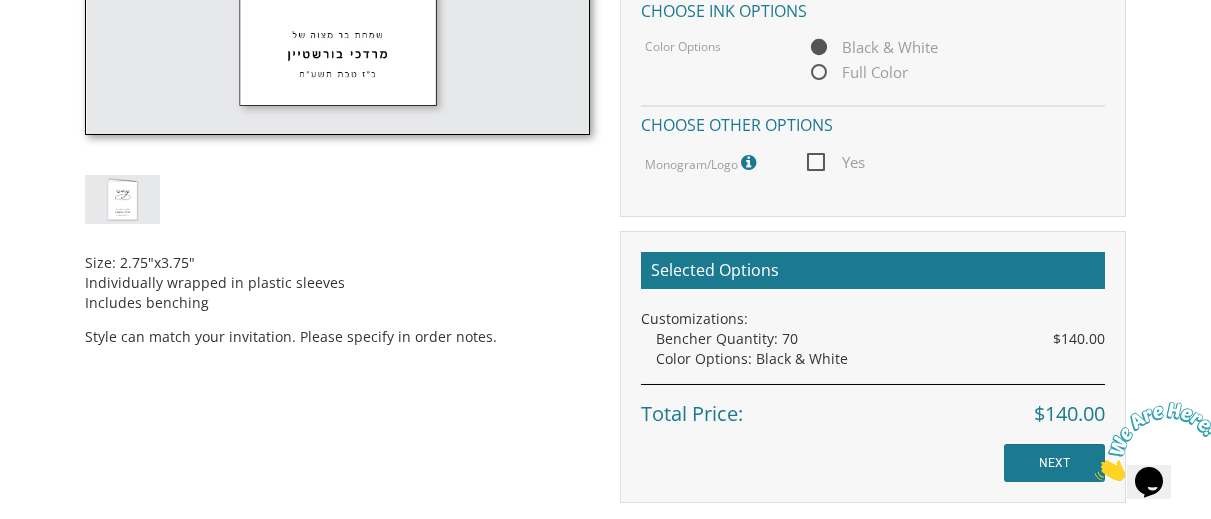 scroll, scrollTop: 787, scrollLeft: 0, axis: vertical 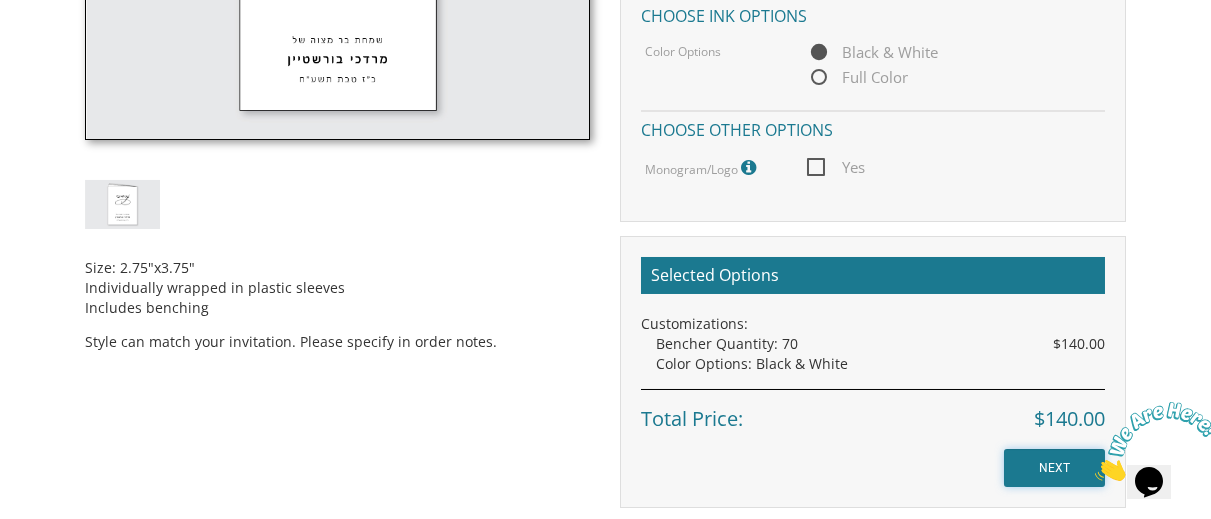 click on "NEXT" at bounding box center [1054, 468] 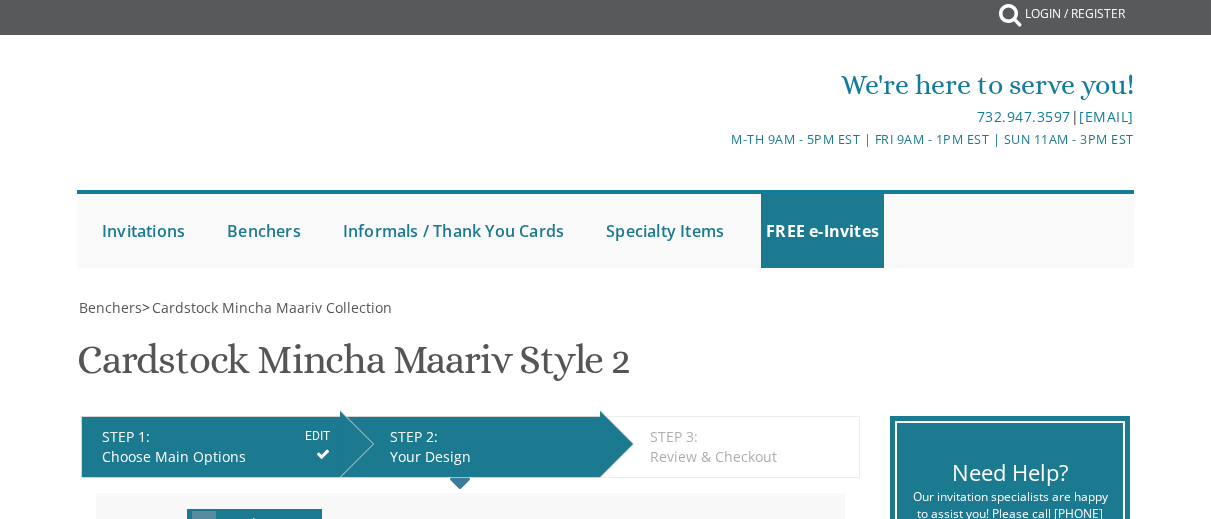 scroll, scrollTop: 0, scrollLeft: 0, axis: both 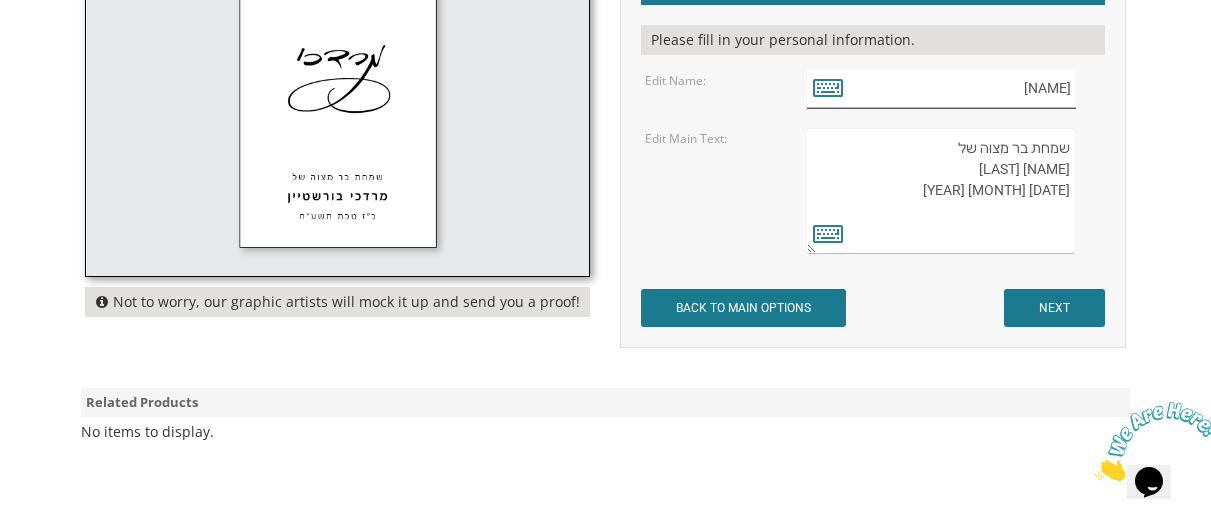 drag, startPoint x: 1032, startPoint y: 87, endPoint x: 1082, endPoint y: 87, distance: 50 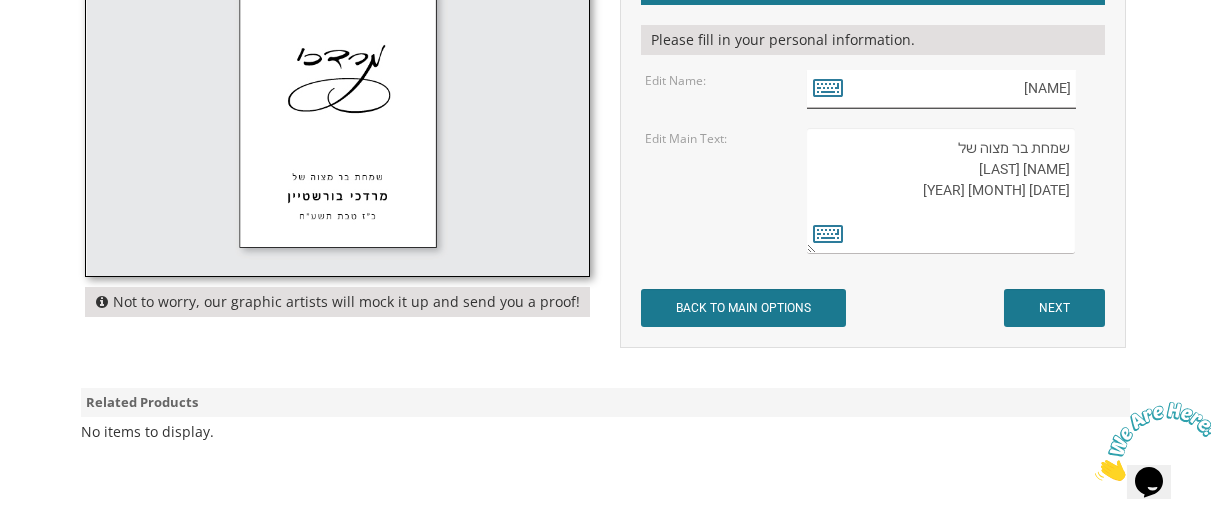 click on "מרדכי" at bounding box center (954, 89) 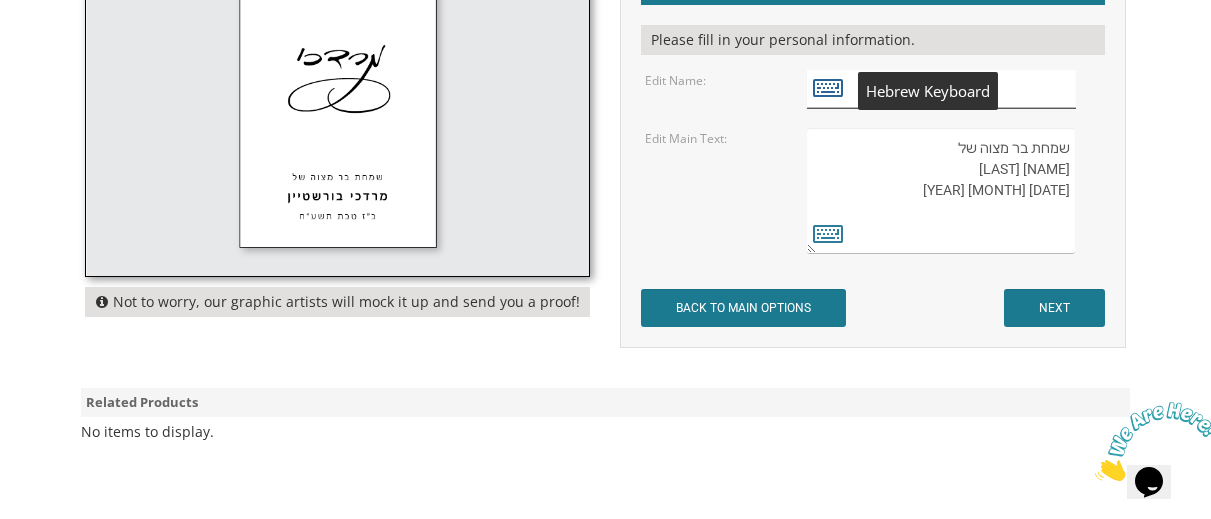 type 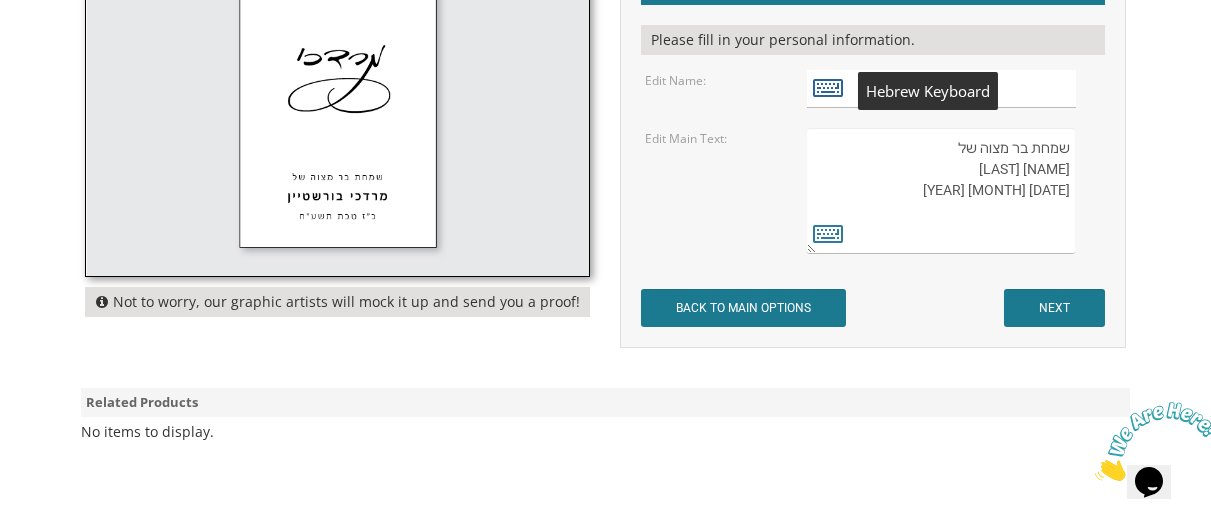 click at bounding box center [828, 87] 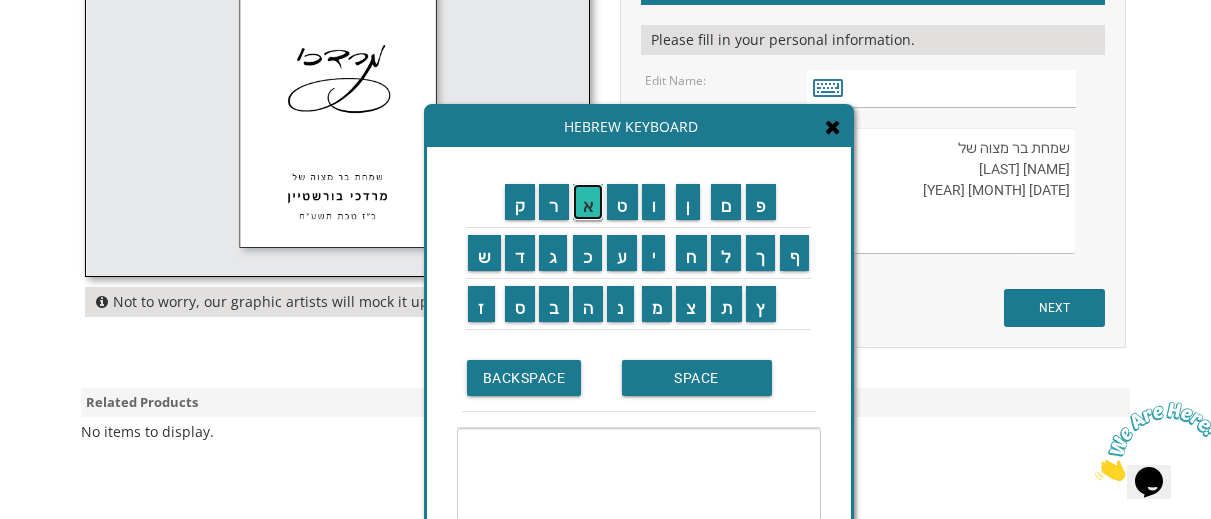 click on "א" at bounding box center (588, 202) 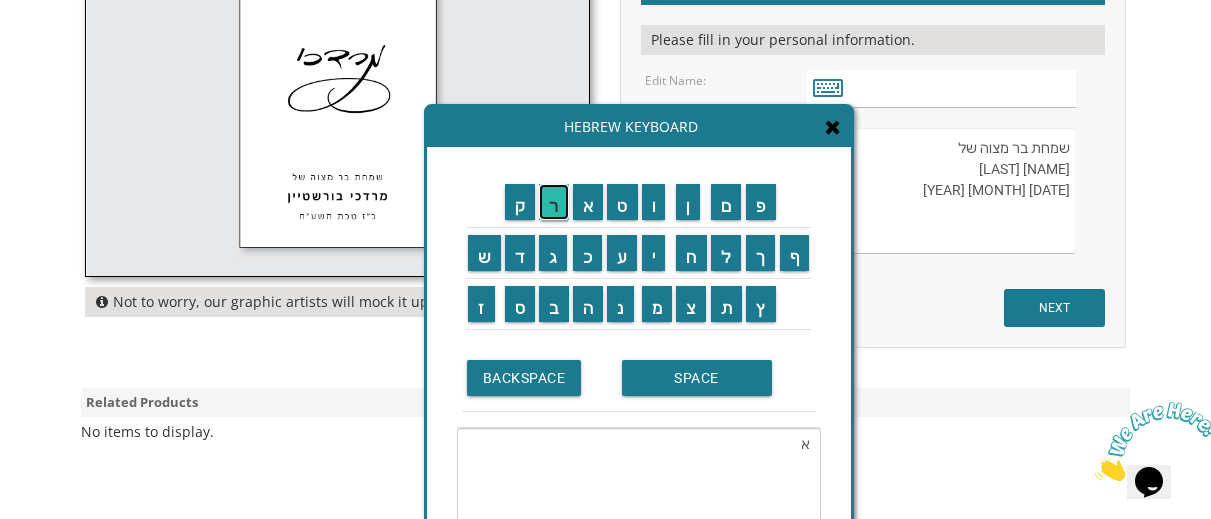 click on "ר" at bounding box center (554, 202) 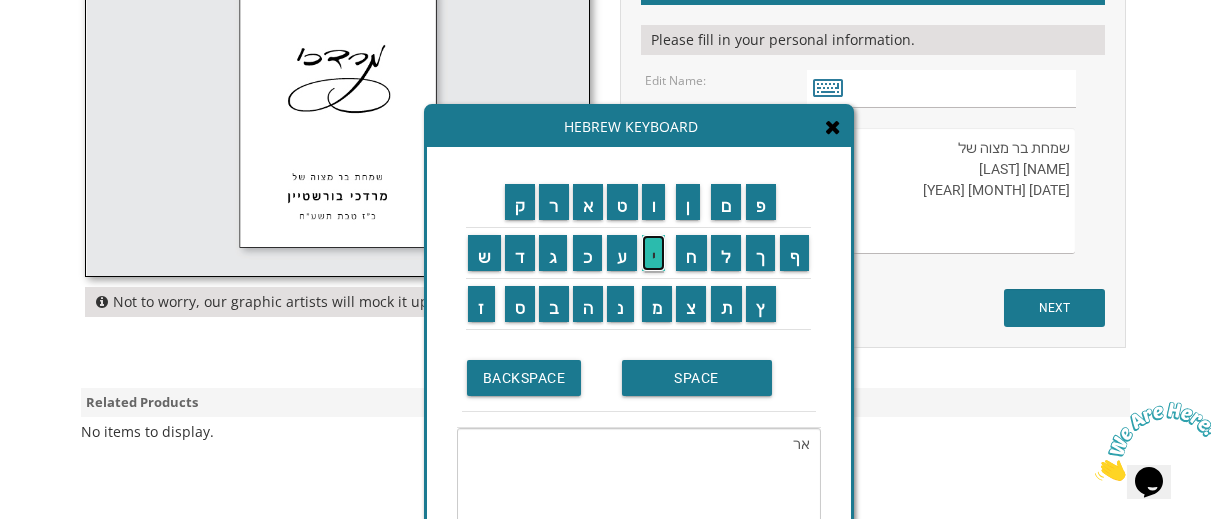 click on "י" at bounding box center [654, 253] 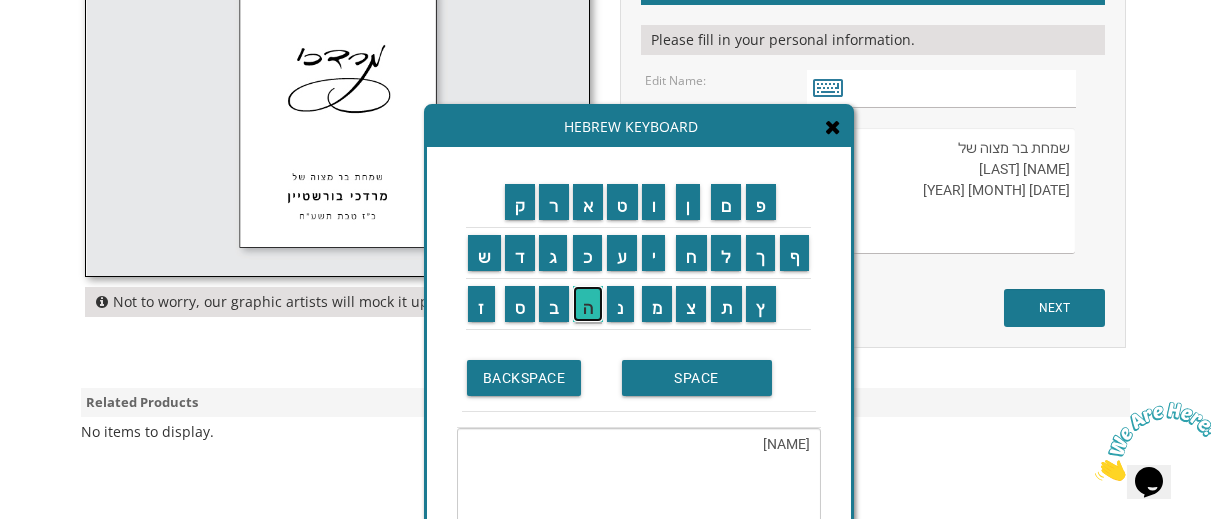 click on "ה" at bounding box center (588, 304) 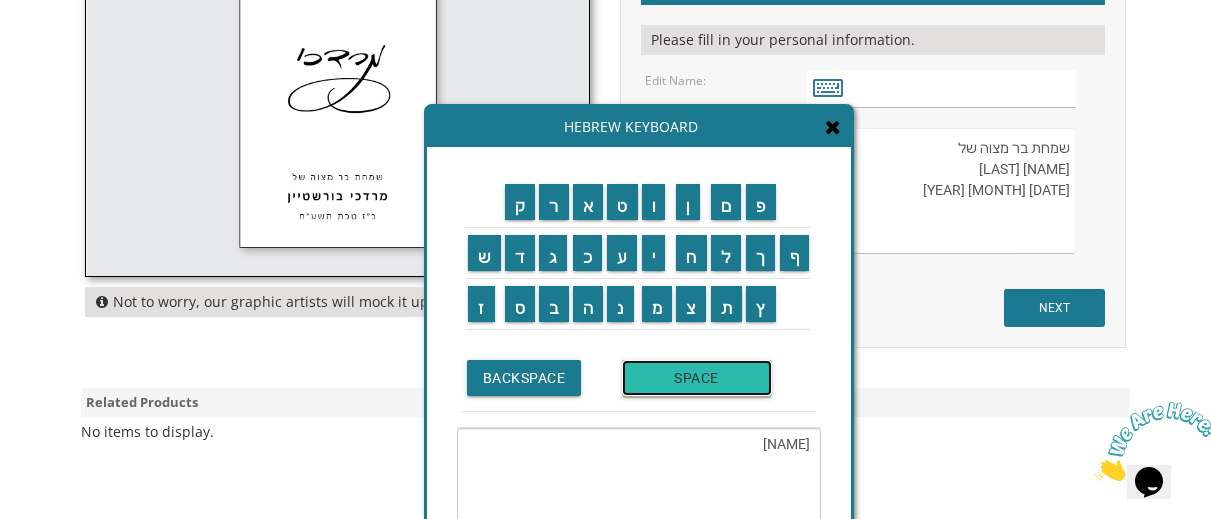 click on "SPACE" at bounding box center (697, 378) 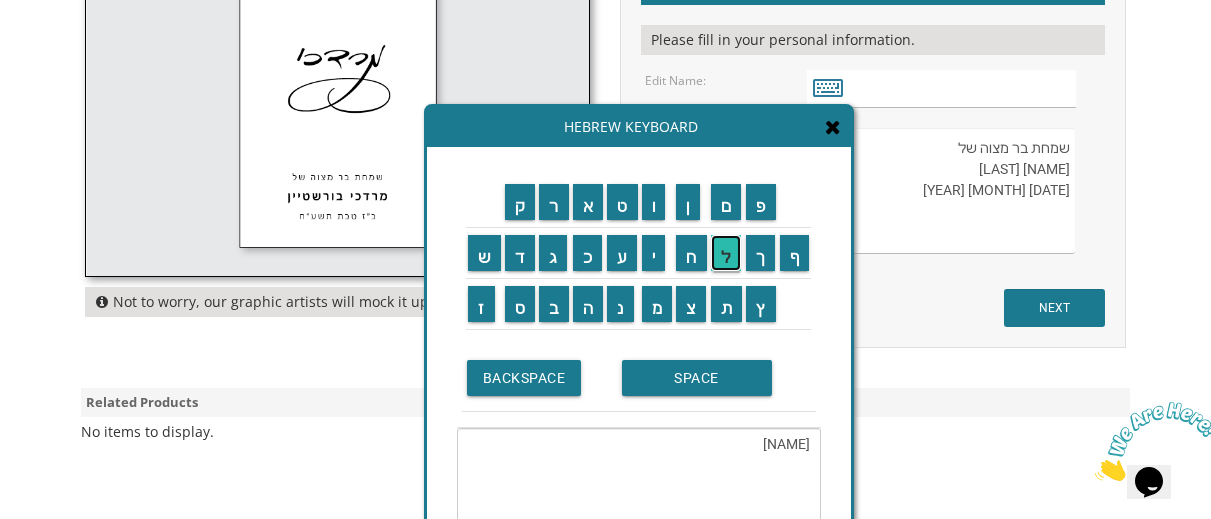 click on "ל" at bounding box center [726, 253] 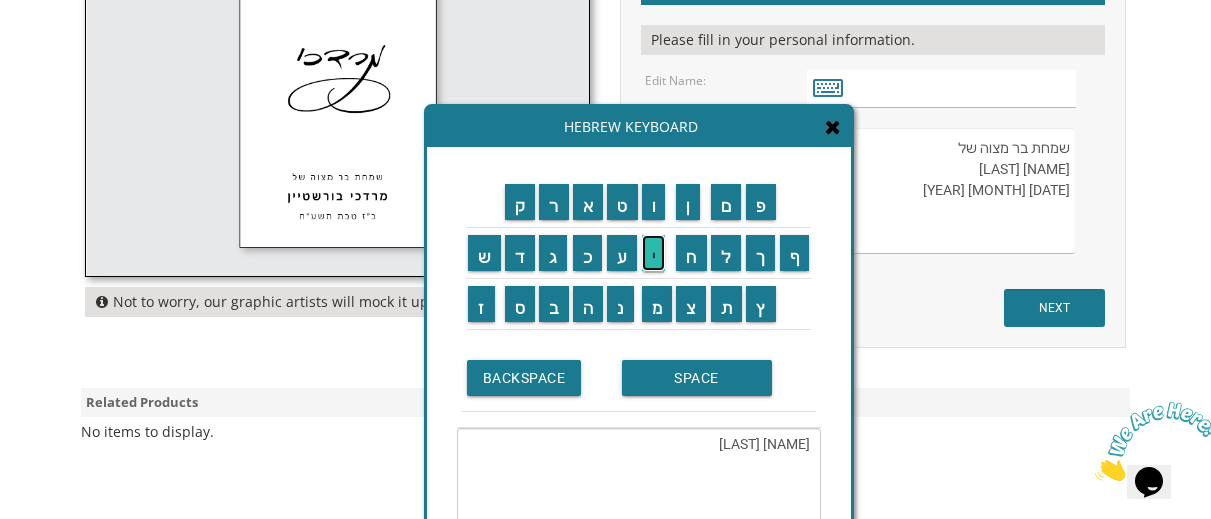 click on "י" at bounding box center (654, 253) 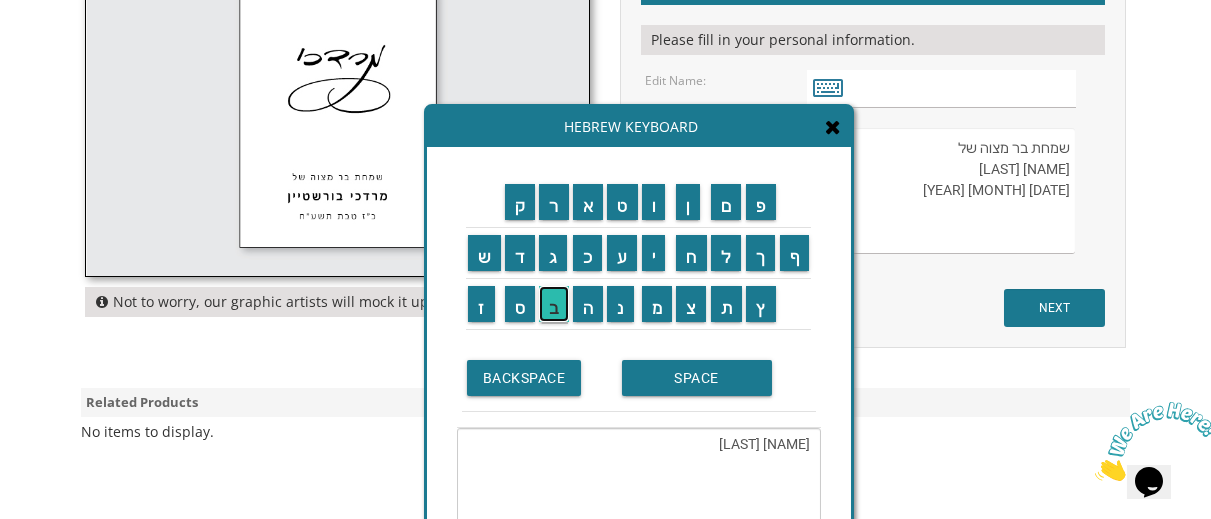 click on "ב" at bounding box center (554, 304) 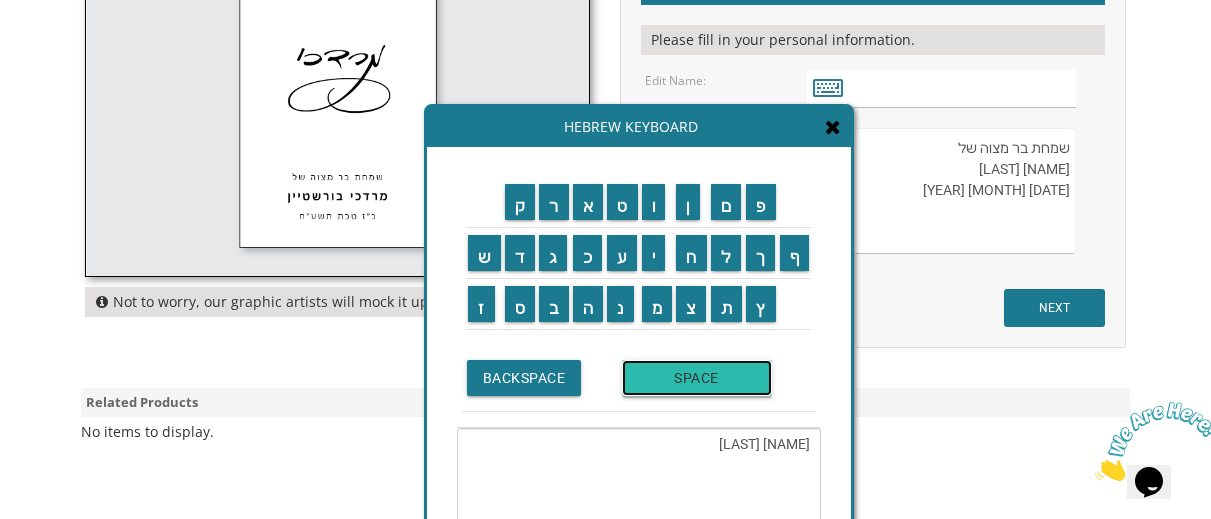 click on "SPACE" at bounding box center (697, 378) 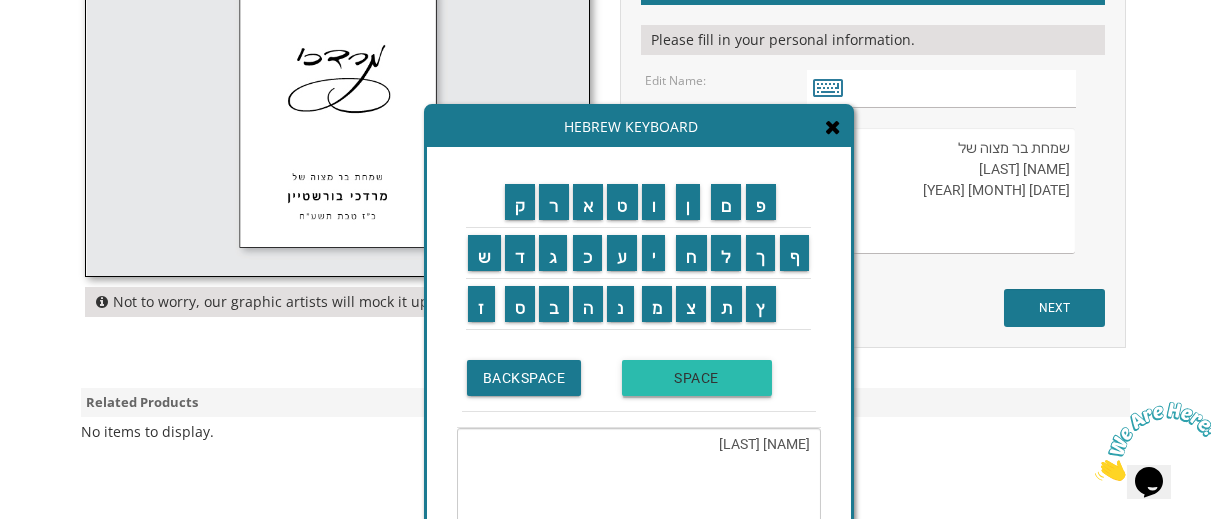type on "אריה לייב" 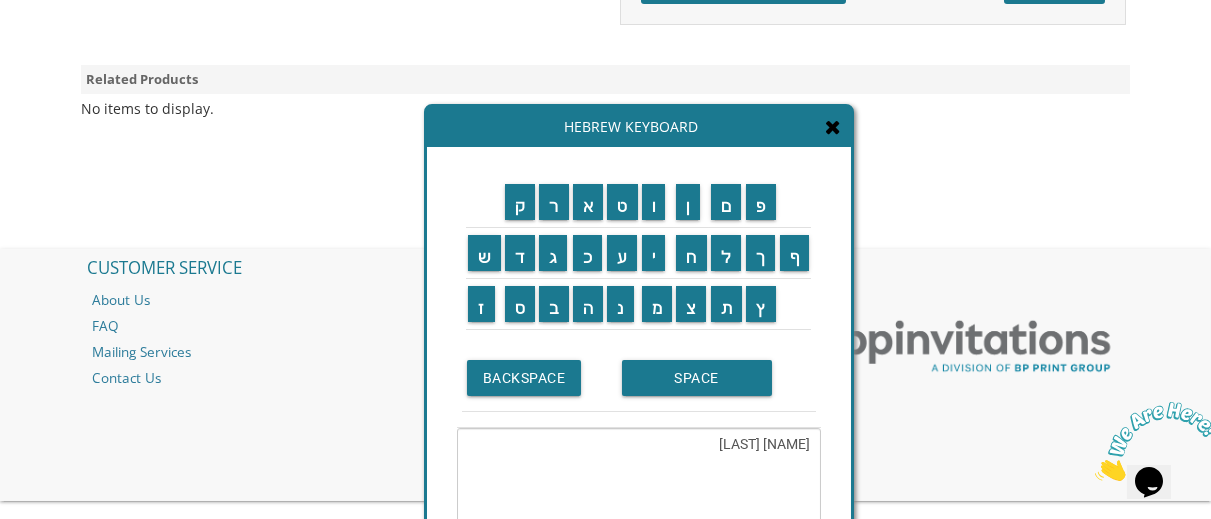 scroll, scrollTop: 1035, scrollLeft: 0, axis: vertical 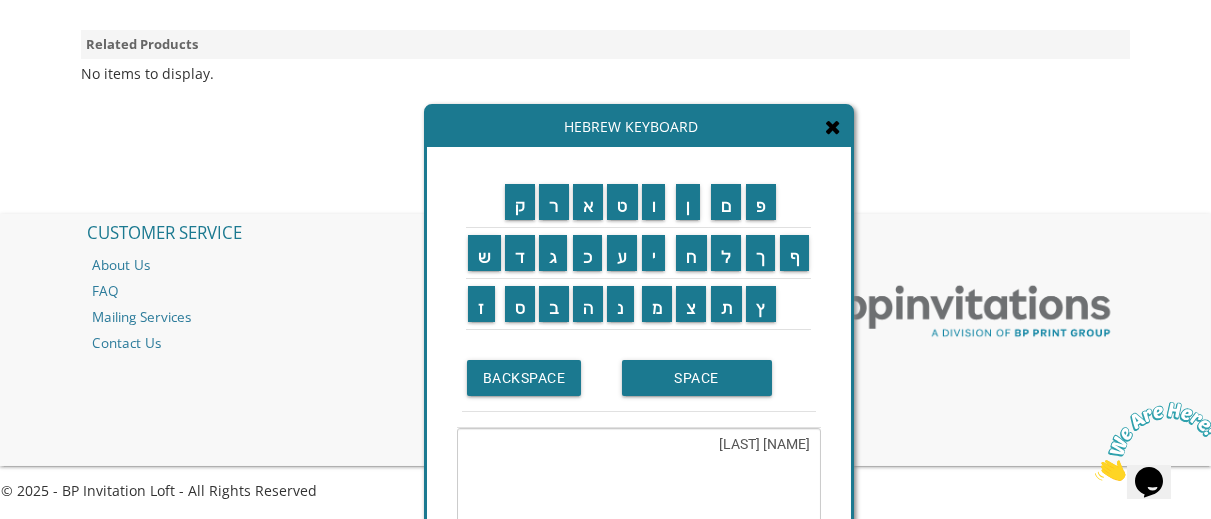 click on "ק
ר
א
ט
ו
ן
ם
פ
ש
ד ג כ ע י ח ל" at bounding box center (639, 392) 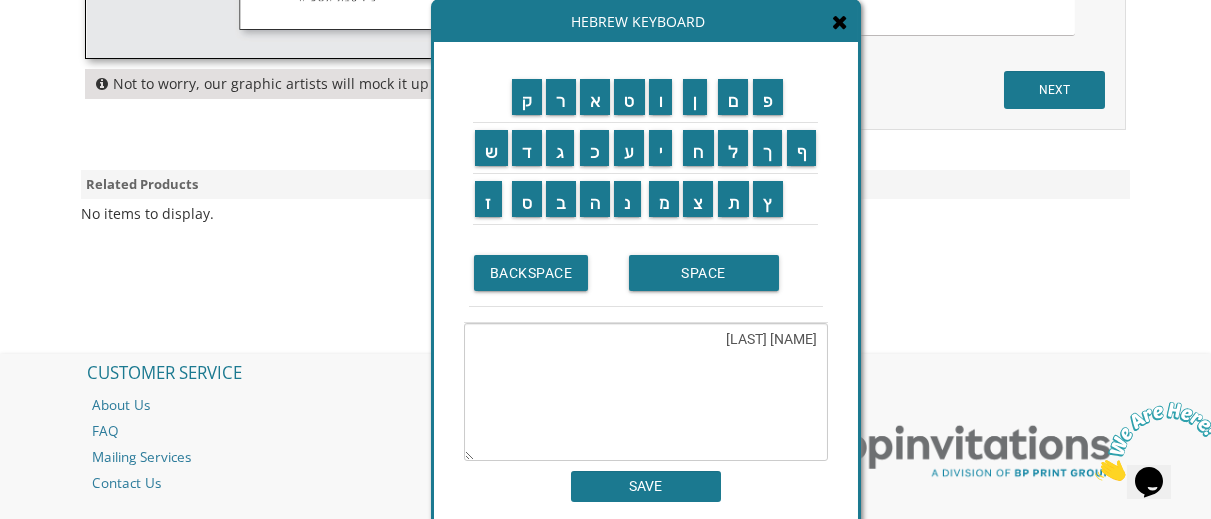 scroll, scrollTop: 795, scrollLeft: 0, axis: vertical 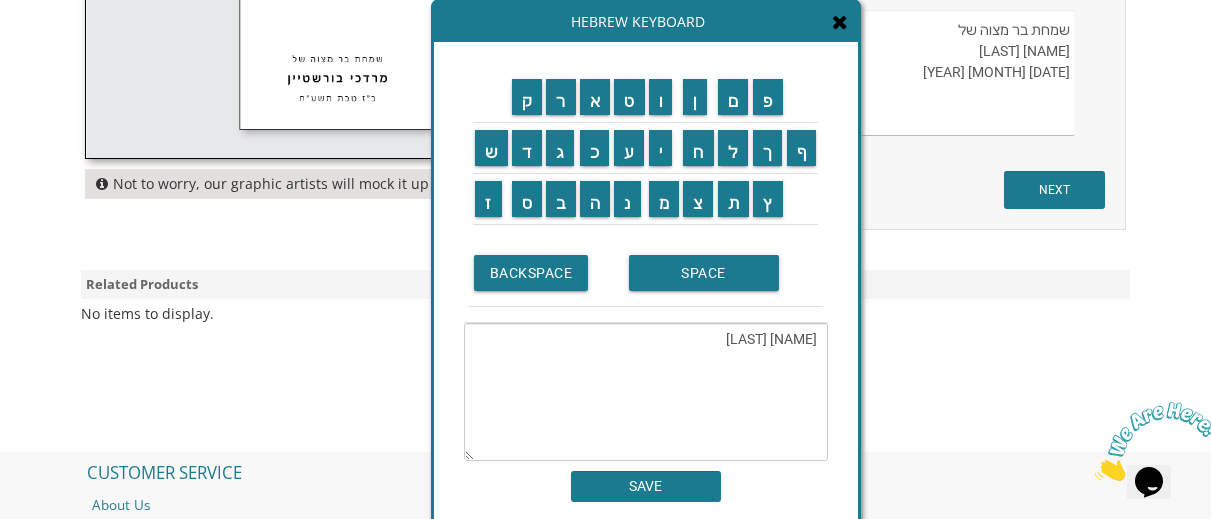 drag, startPoint x: 732, startPoint y: 121, endPoint x: 740, endPoint y: -19, distance: 140.22838 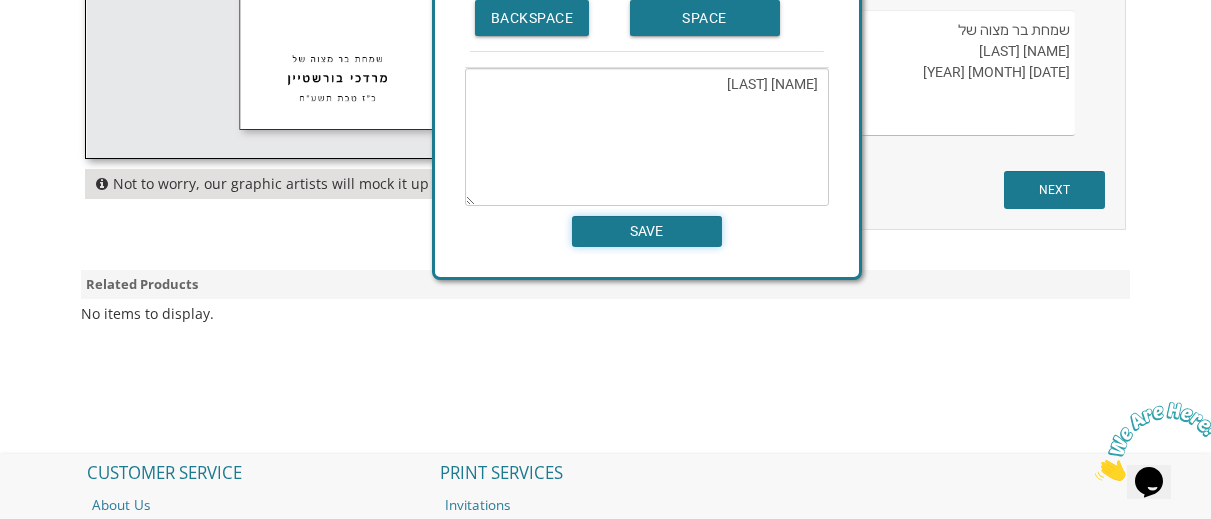 click on "SAVE" at bounding box center [647, 231] 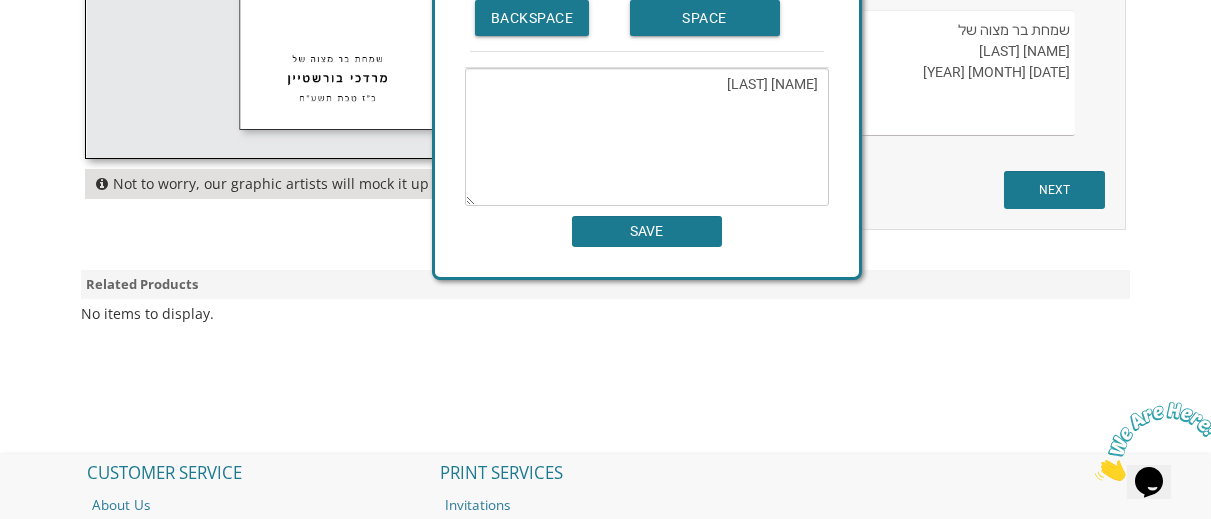 type on "אריה לייב" 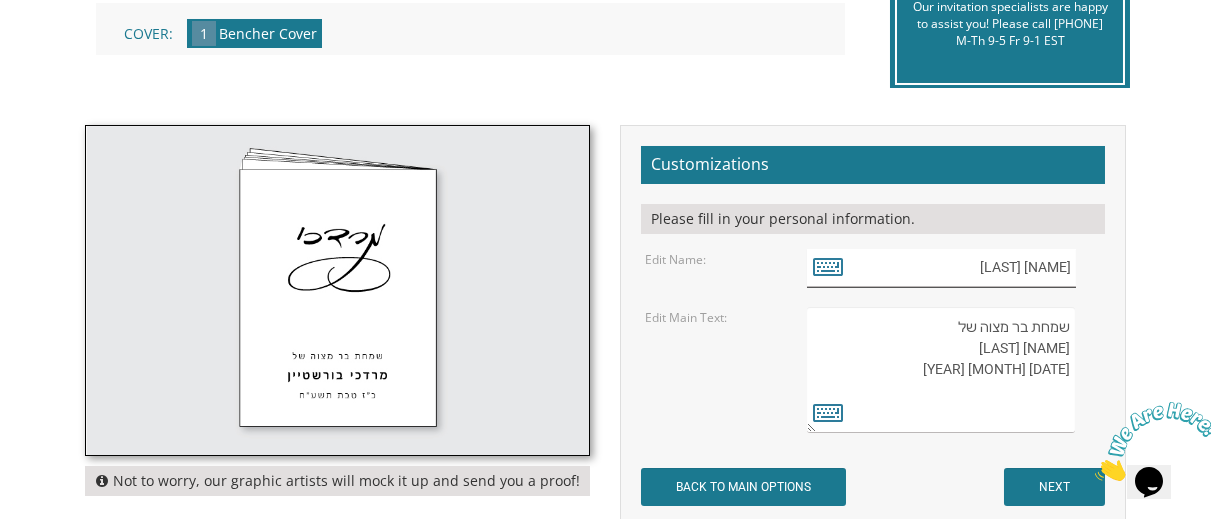 scroll, scrollTop: 505, scrollLeft: 0, axis: vertical 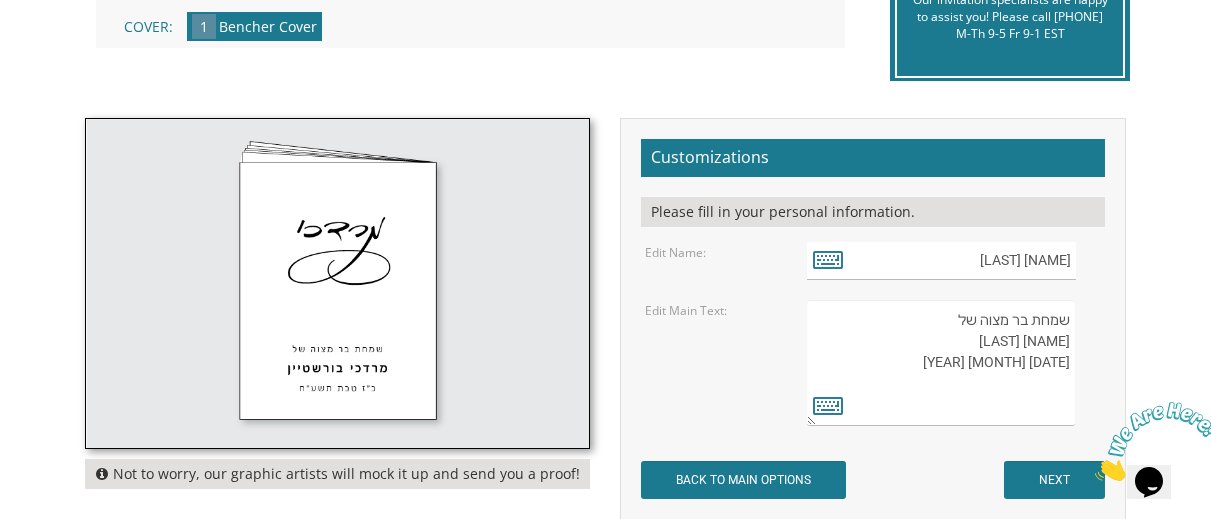 drag, startPoint x: 976, startPoint y: 341, endPoint x: 1068, endPoint y: 340, distance: 92.00543 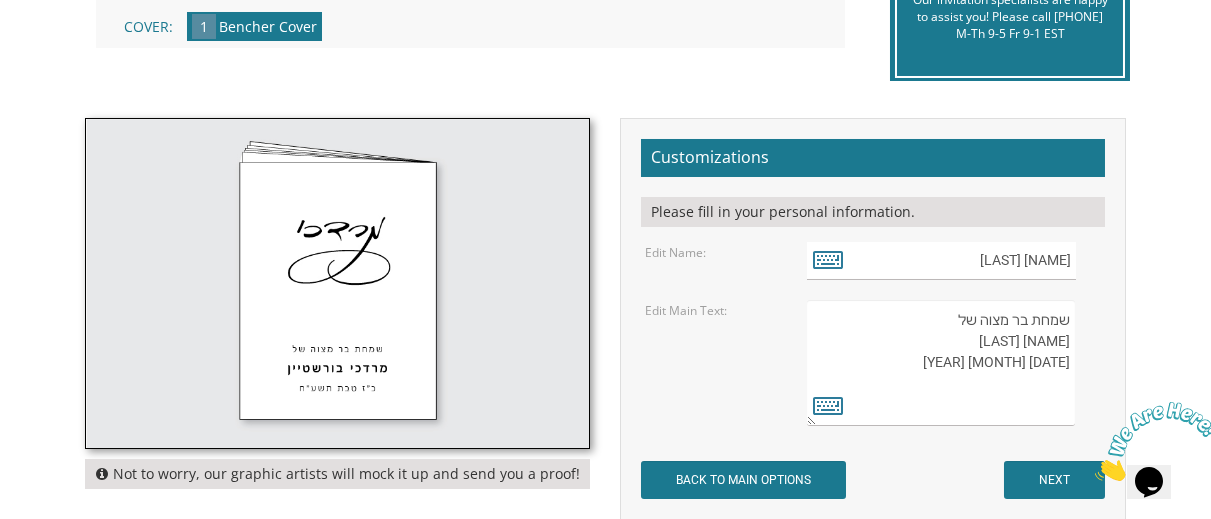 click on "שמחת בר מצוה של
מרדכי בורשטיין
כ"ו טבת תשע"ט" at bounding box center (941, 363) 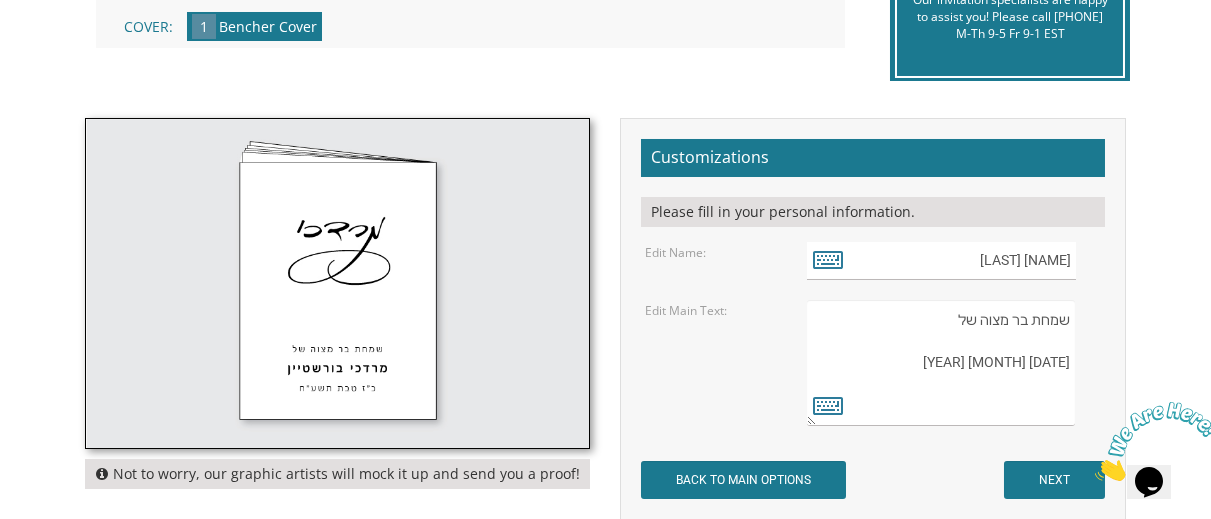 drag, startPoint x: 969, startPoint y: 367, endPoint x: 1071, endPoint y: 363, distance: 102.0784 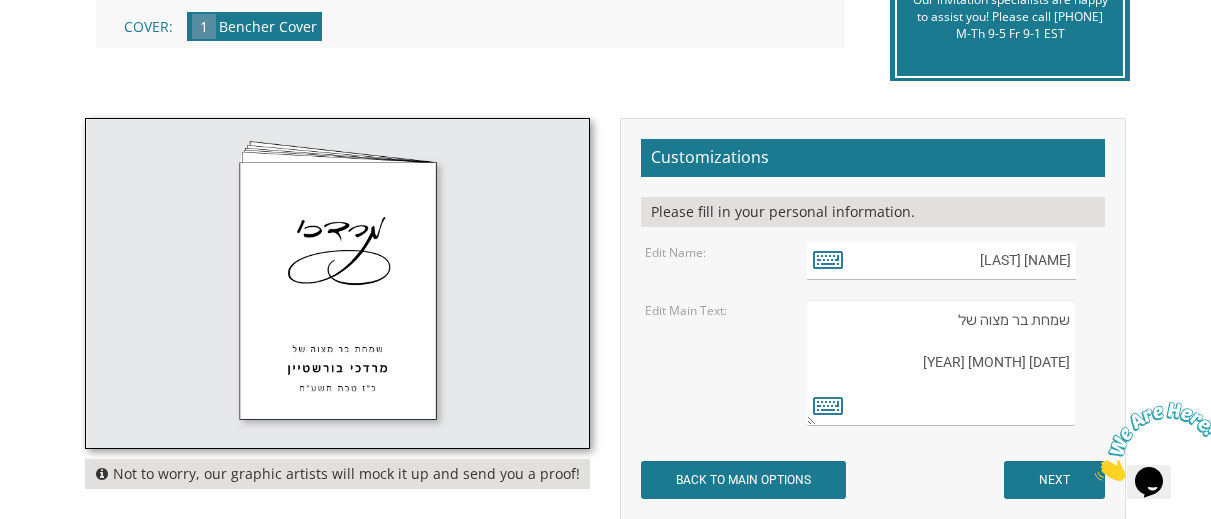 click on "שמחת בר מצוה של
מרדכי בורשטיין
כ"ו טבת תשע"ט" at bounding box center (941, 363) 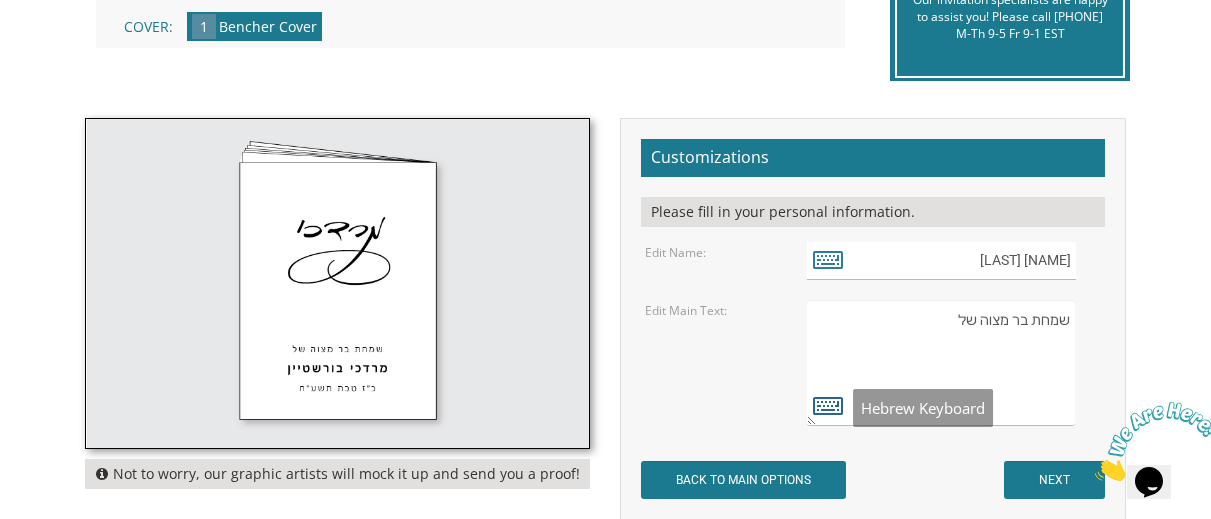 type on "שמחת בר מצוה של" 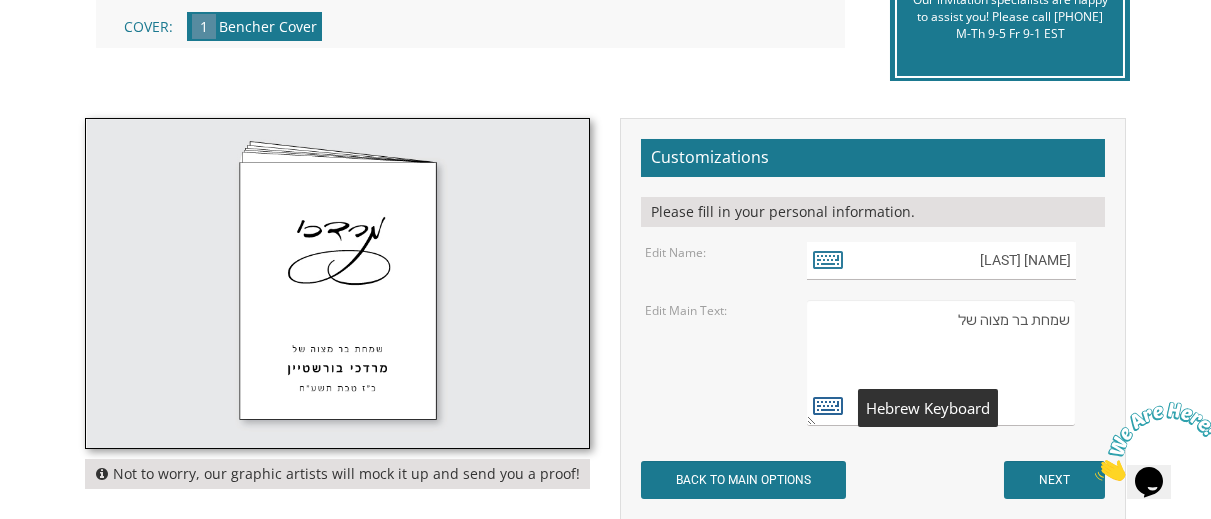 click at bounding box center [828, 405] 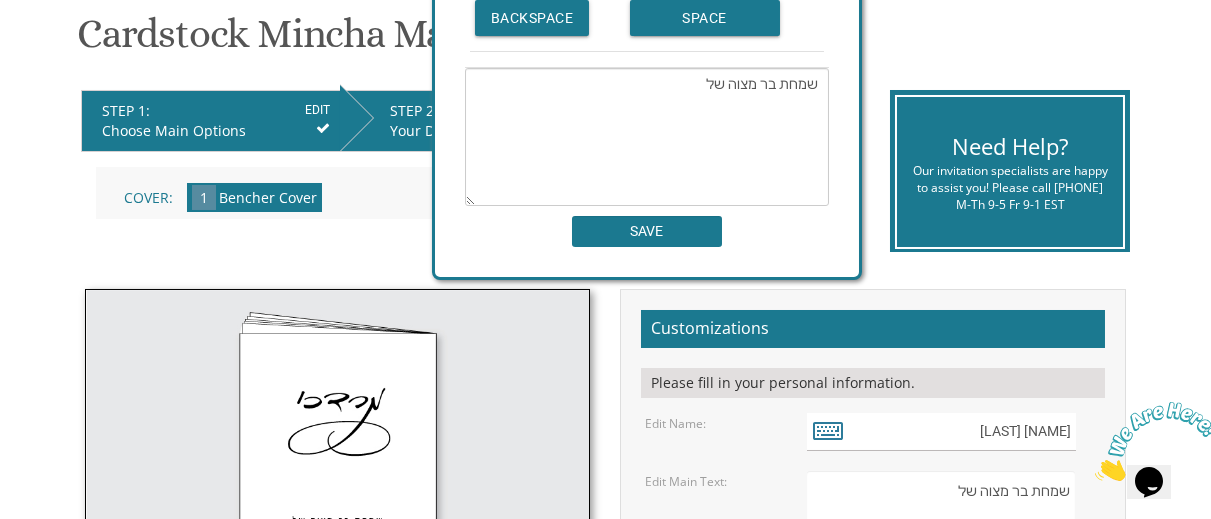 scroll, scrollTop: 314, scrollLeft: 0, axis: vertical 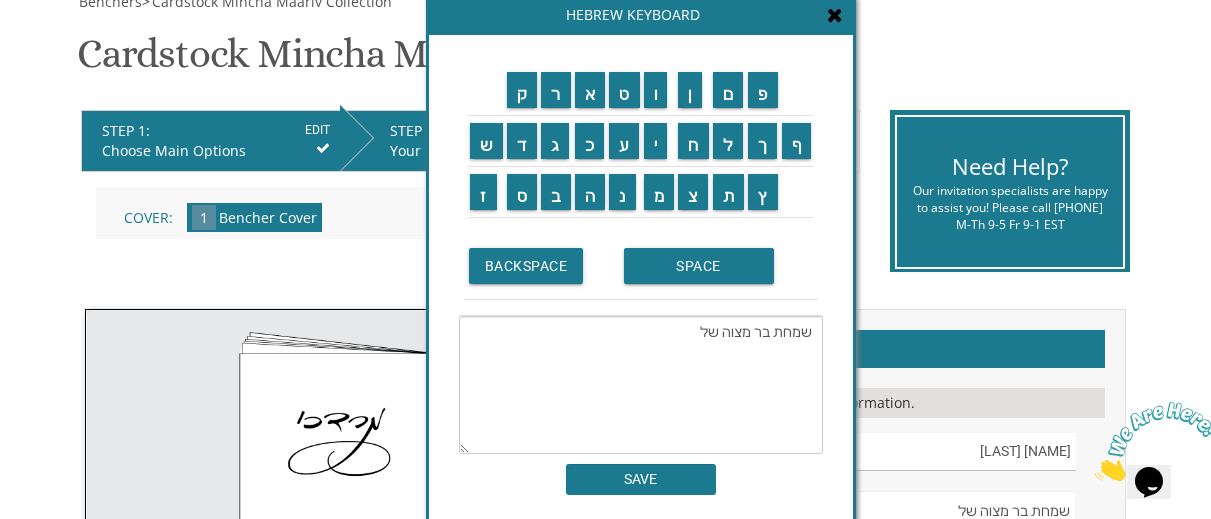 drag, startPoint x: 826, startPoint y: 15, endPoint x: 820, endPoint y: 282, distance: 267.0674 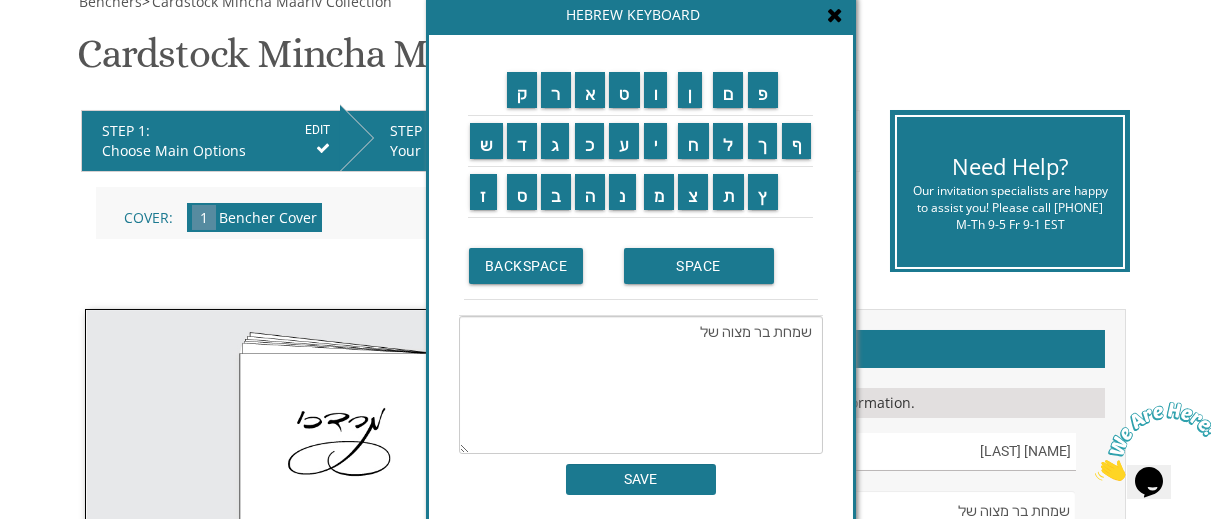 click on "BACKSPACE
SPACE" at bounding box center [641, 267] 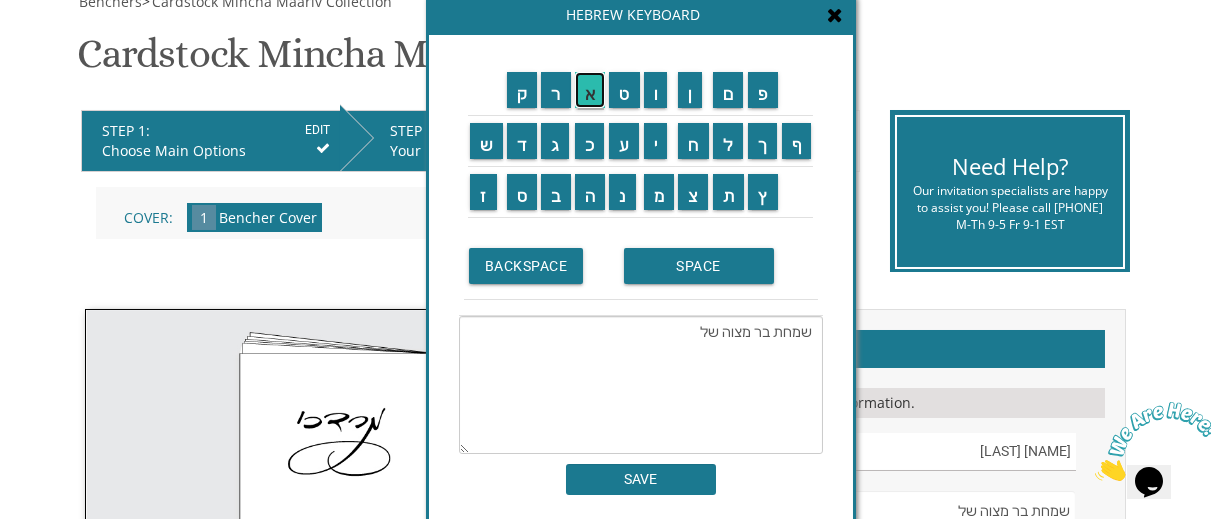 click on "א" at bounding box center (590, 90) 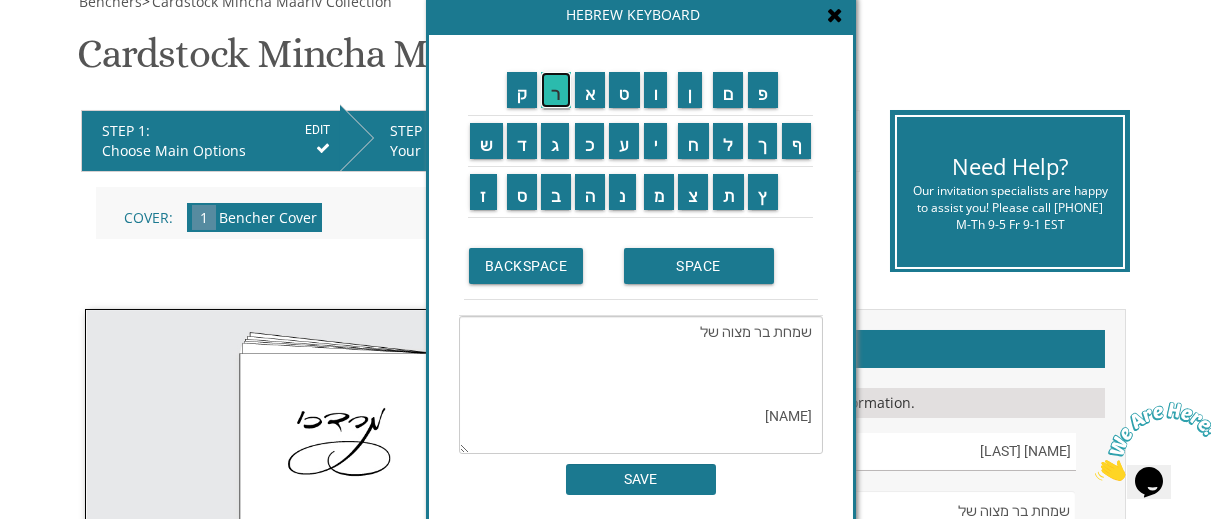 click on "ר" at bounding box center [556, 90] 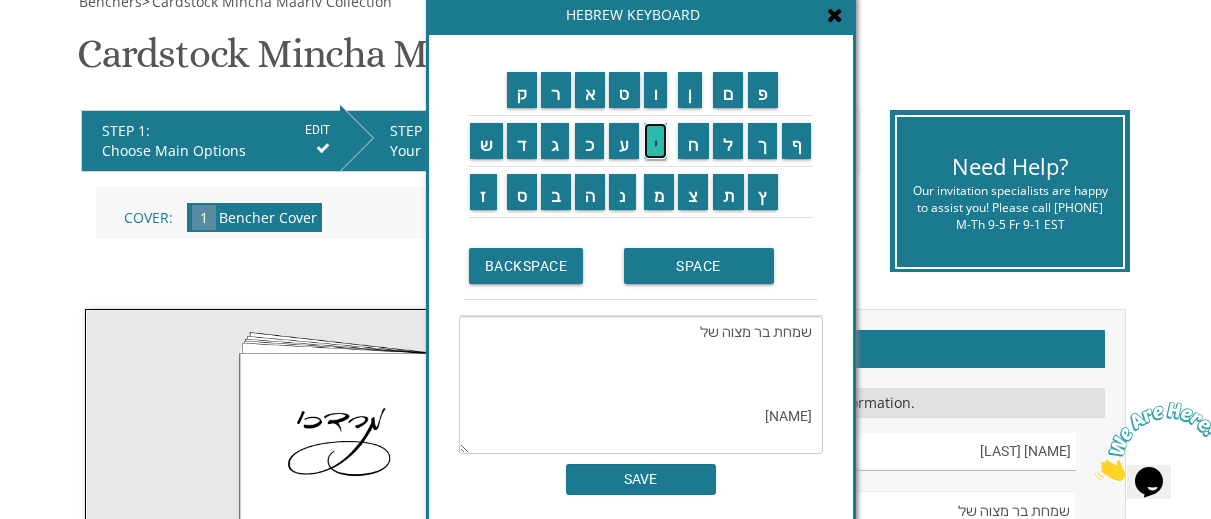 click on "י" at bounding box center [656, 141] 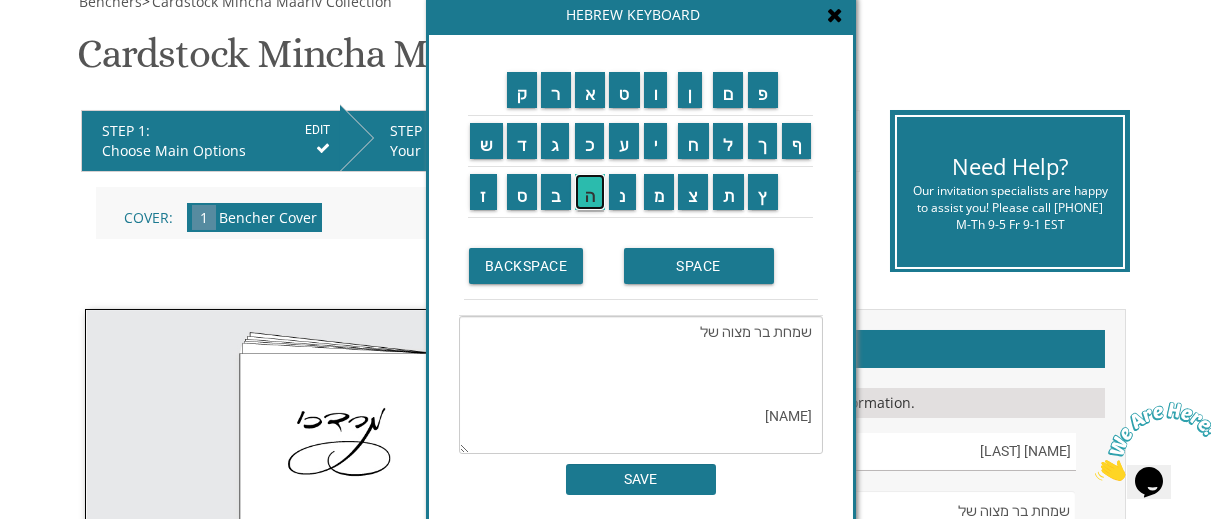 click on "ה" at bounding box center (590, 192) 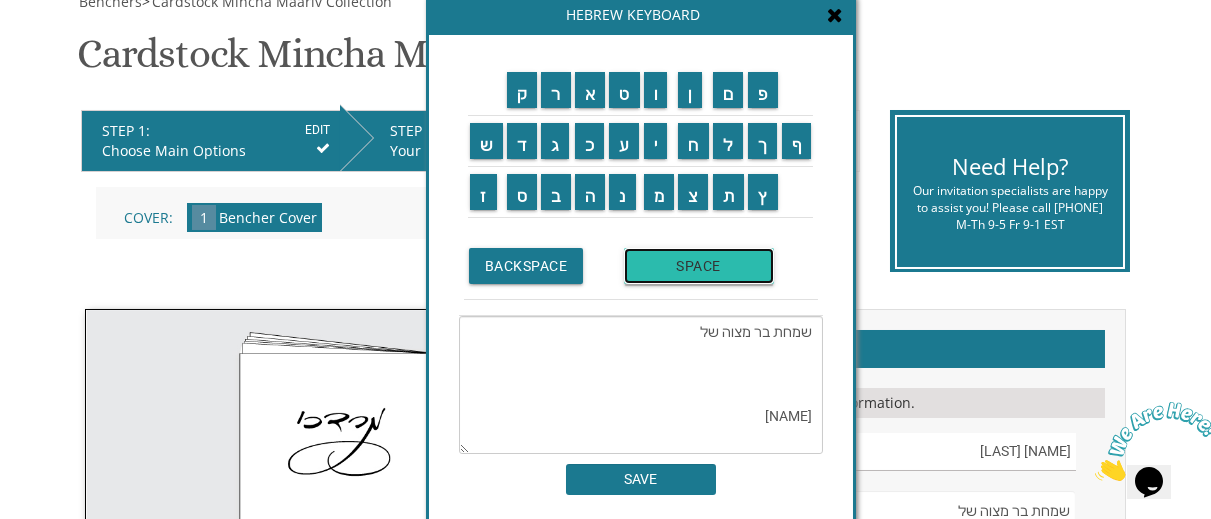 click on "SPACE" at bounding box center (699, 266) 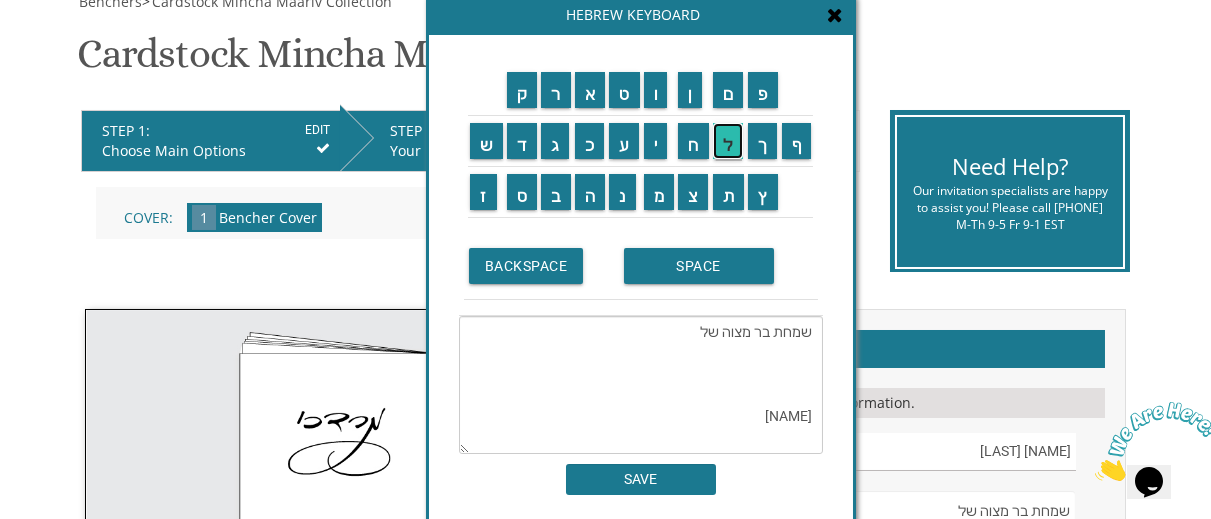 click on "ל" at bounding box center [728, 141] 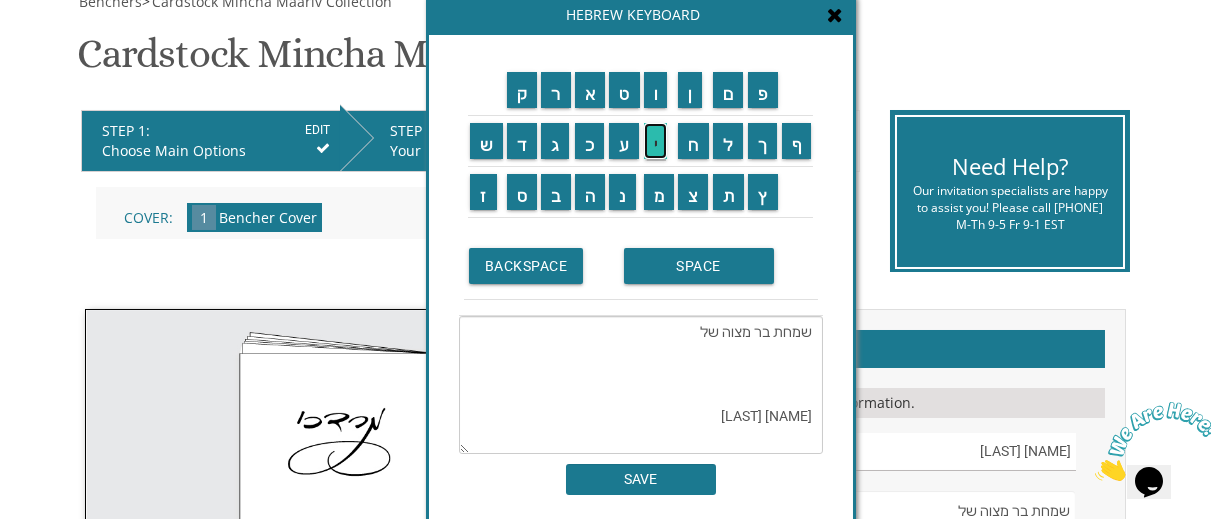 click on "י" at bounding box center (656, 141) 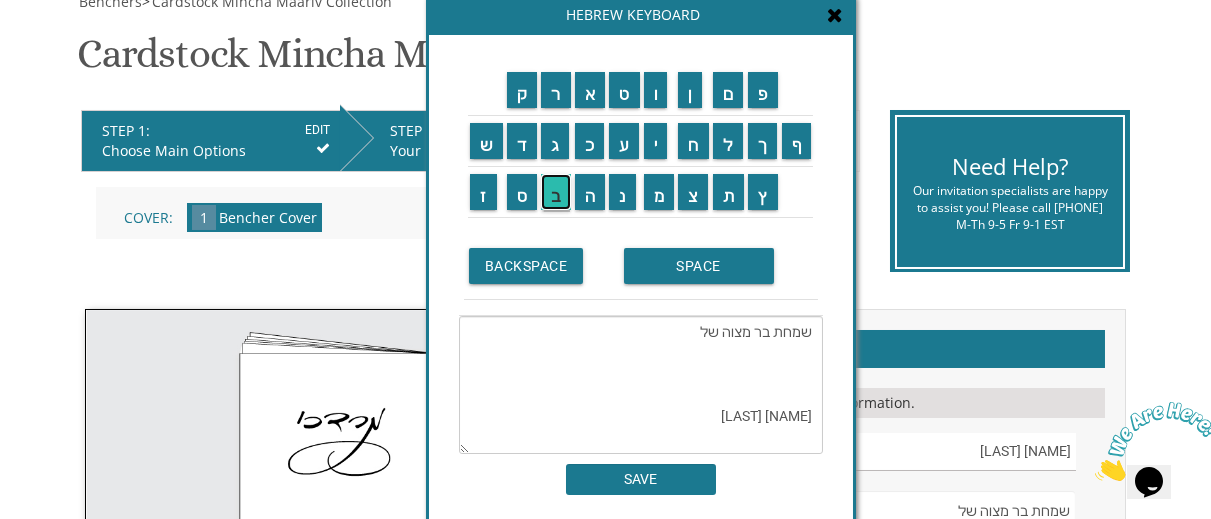 click on "ב" at bounding box center [556, 192] 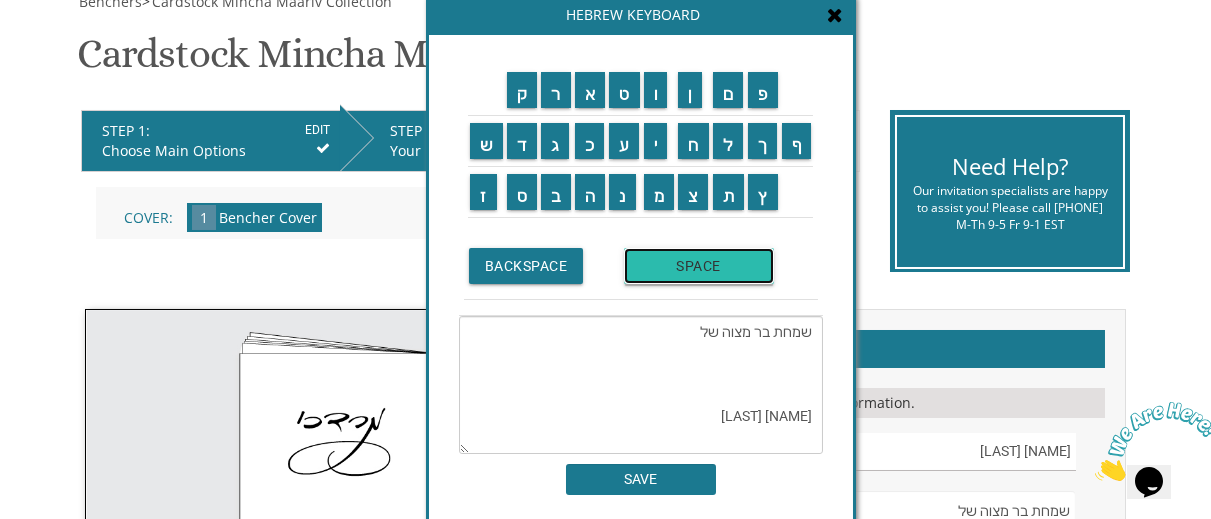 click on "SPACE" at bounding box center [699, 266] 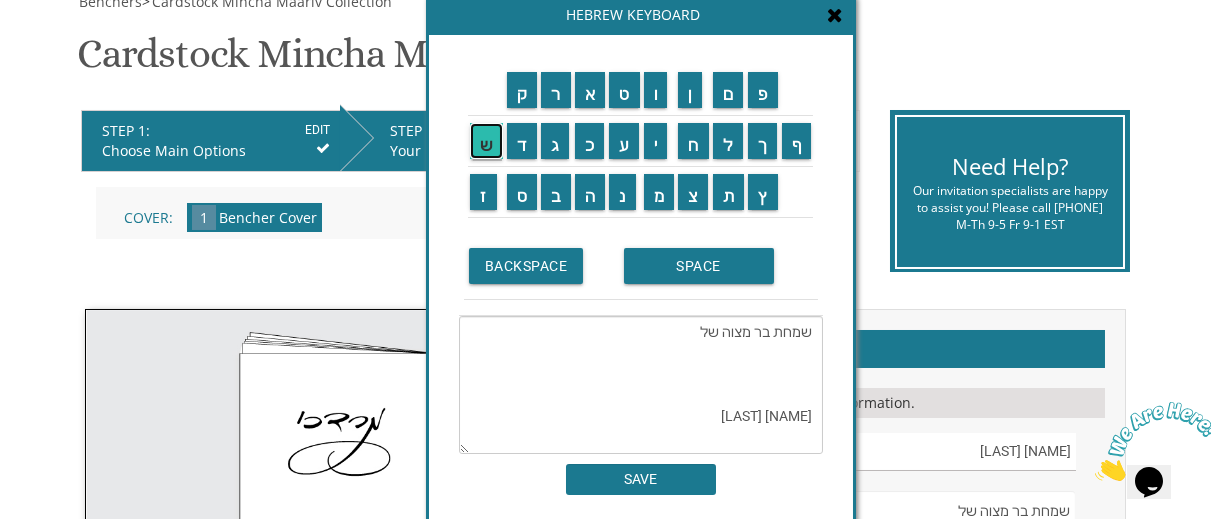 click on "ש" at bounding box center [486, 141] 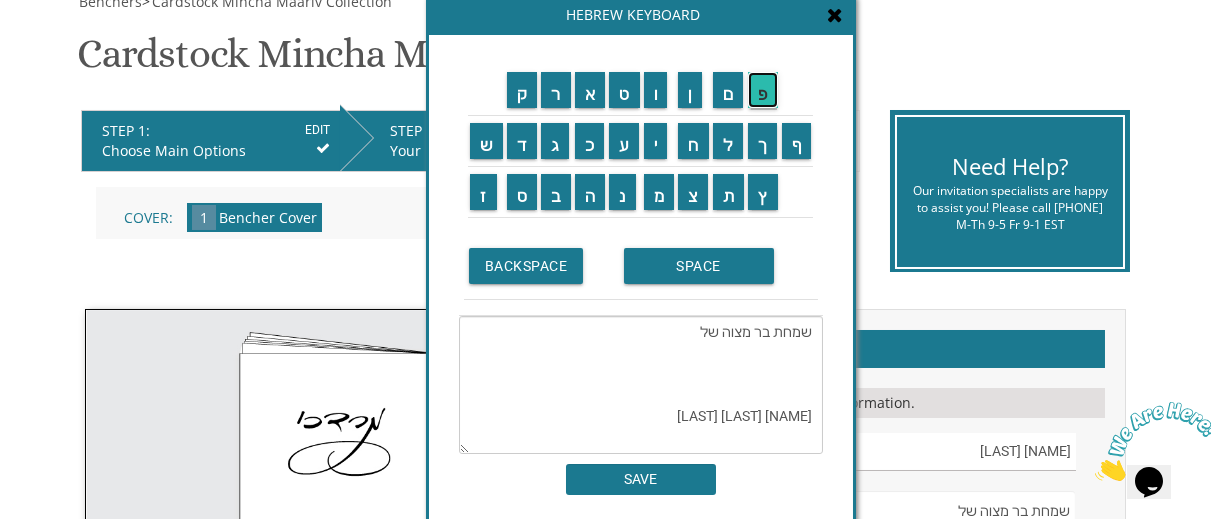 click on "פ" at bounding box center [763, 90] 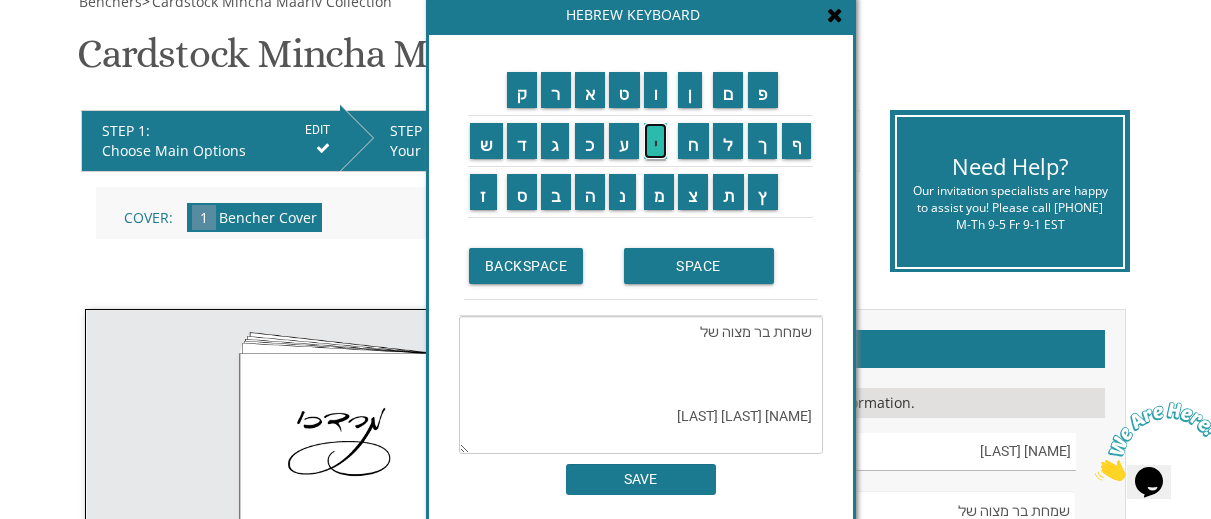 click on "י" at bounding box center (656, 141) 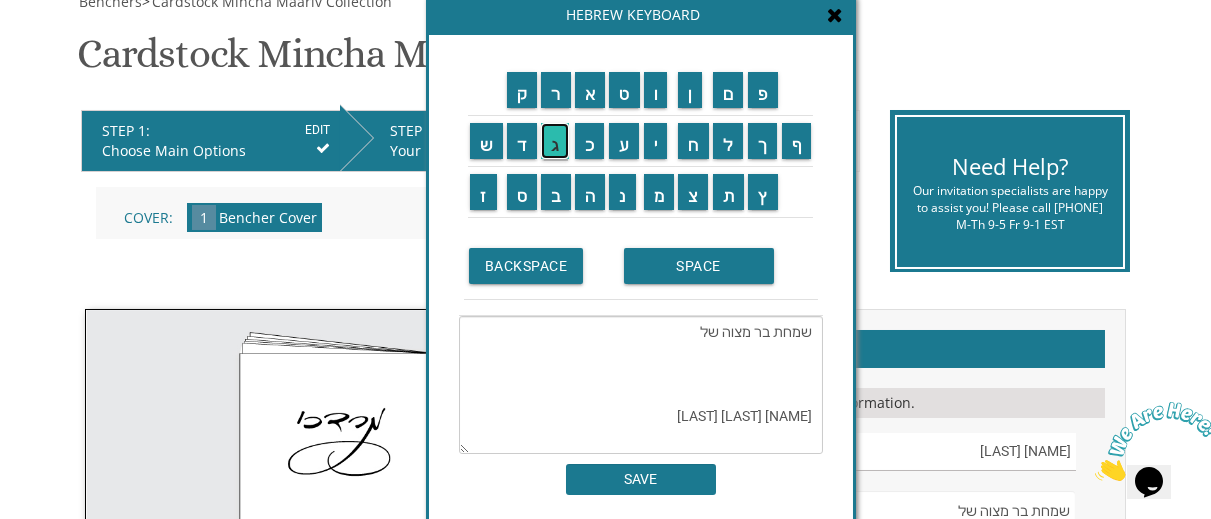 click on "ג" at bounding box center [555, 141] 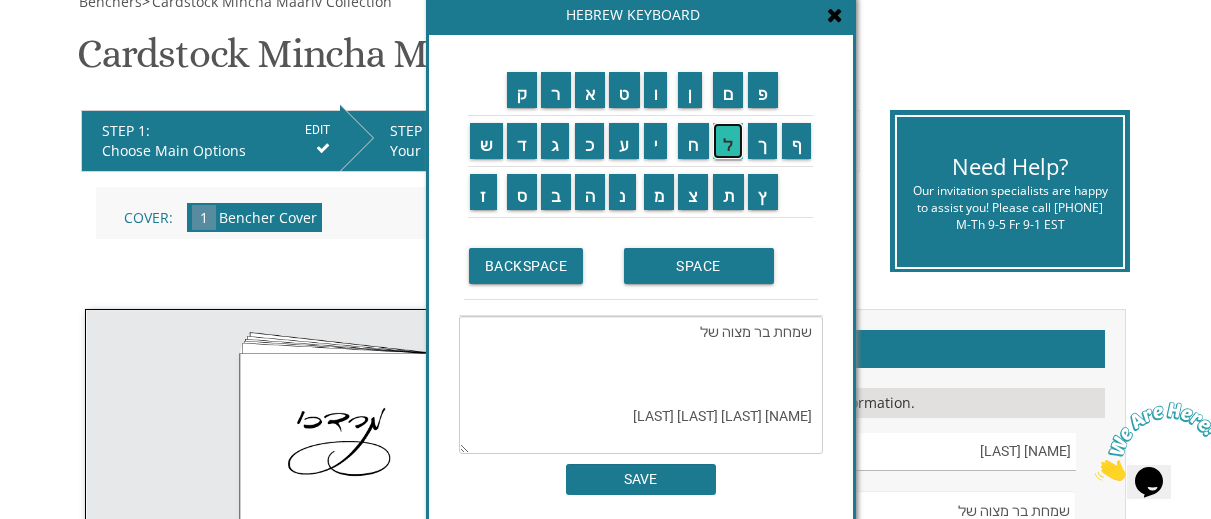 click on "ל" at bounding box center [728, 141] 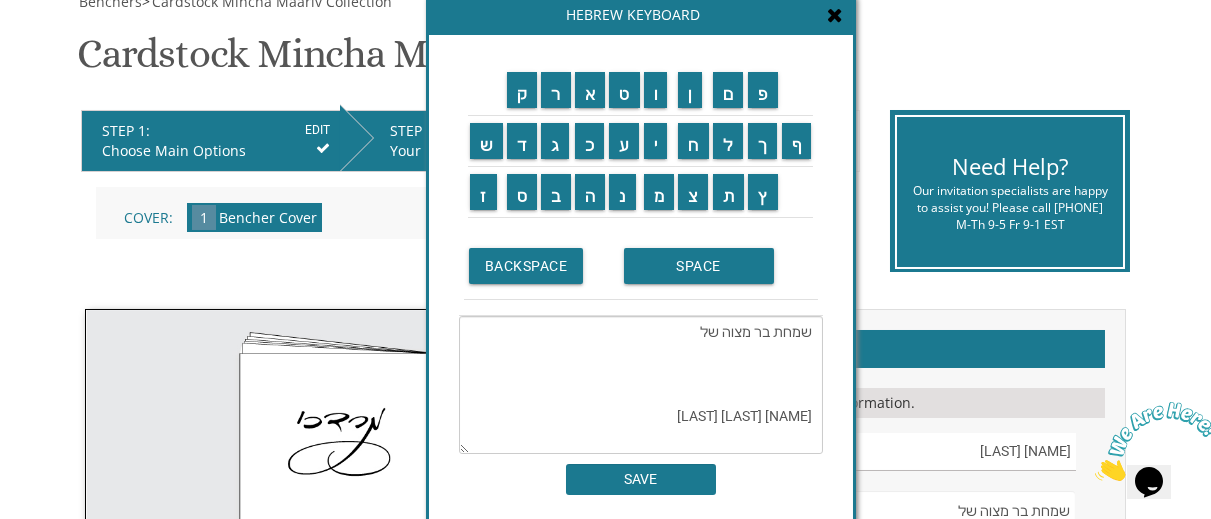 drag, startPoint x: 723, startPoint y: 414, endPoint x: 750, endPoint y: 413, distance: 27.018513 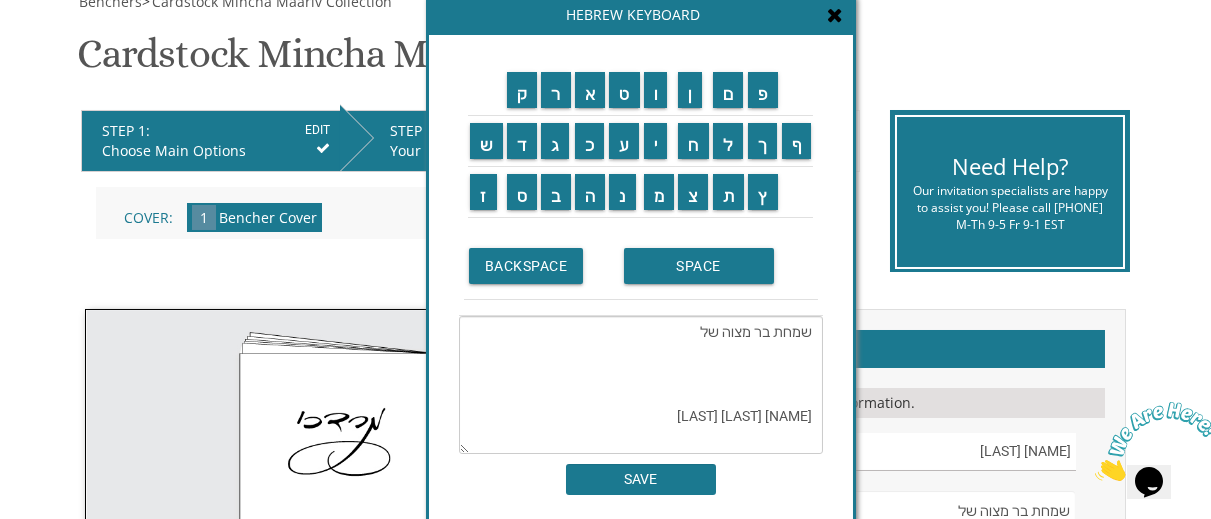 click on "שמחת בר מצוה של
אריה לייב שפיגל" at bounding box center (641, 385) 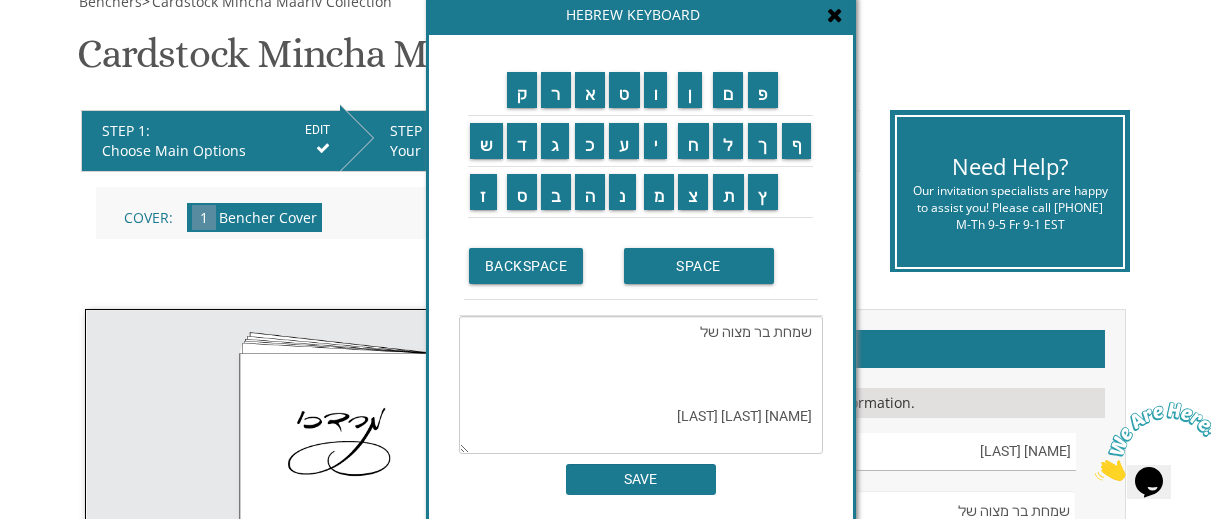 drag, startPoint x: 721, startPoint y: 412, endPoint x: 814, endPoint y: 412, distance: 93 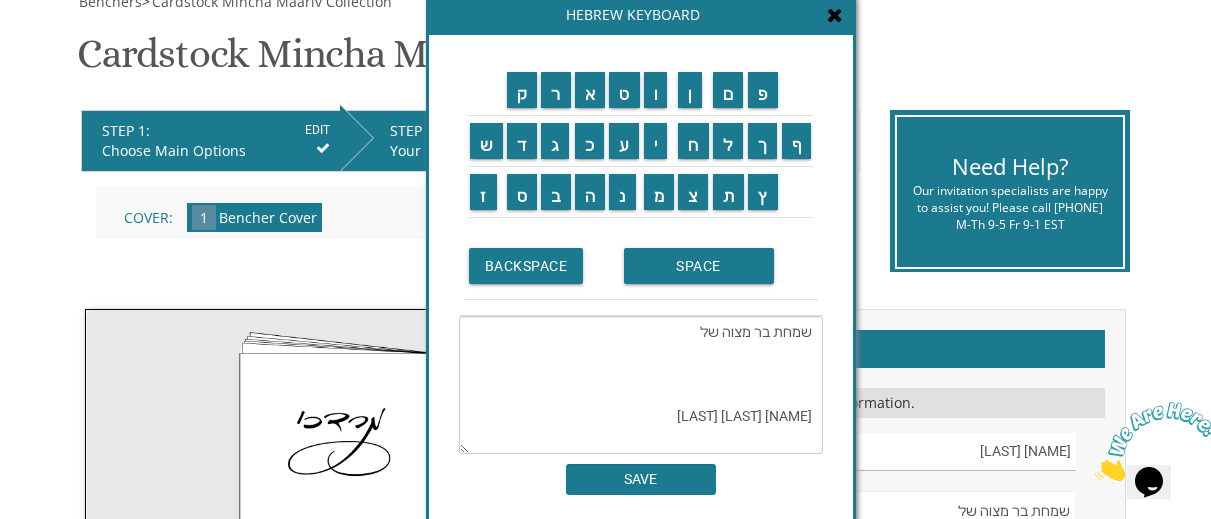 click on "שמחת בר מצוה של
אריה לייב שפיגל" at bounding box center (641, 385) 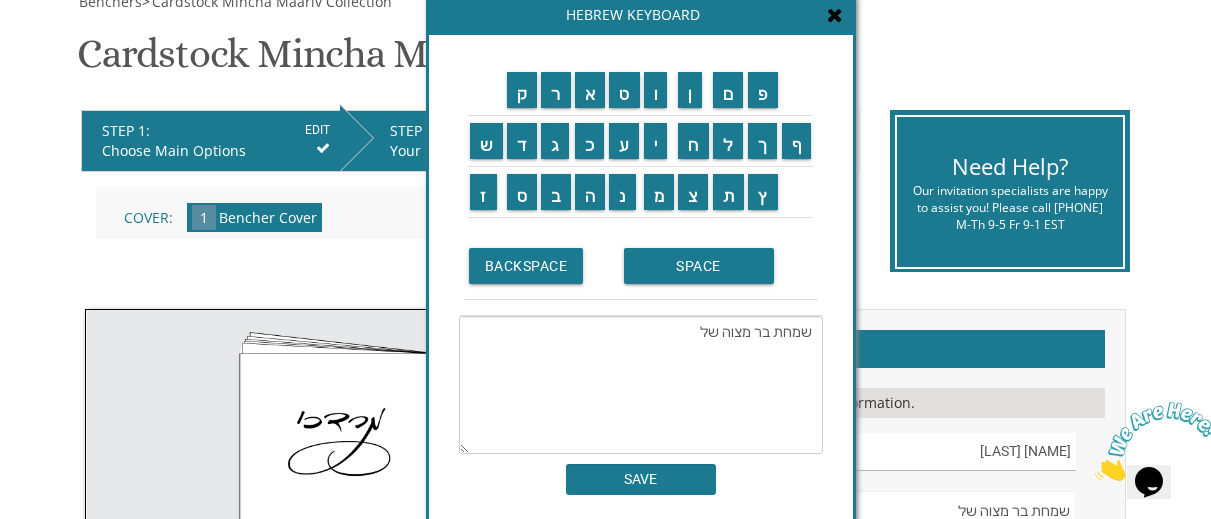click on "שמחת בר מצוה של" at bounding box center (641, 385) 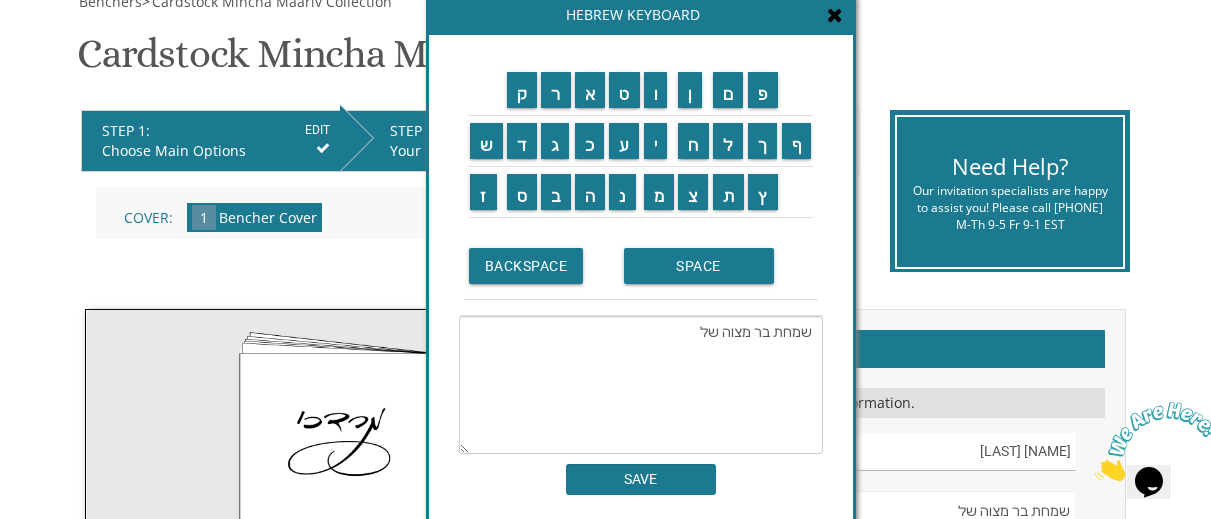 click on "שמחת בר מצוה של" at bounding box center [641, 385] 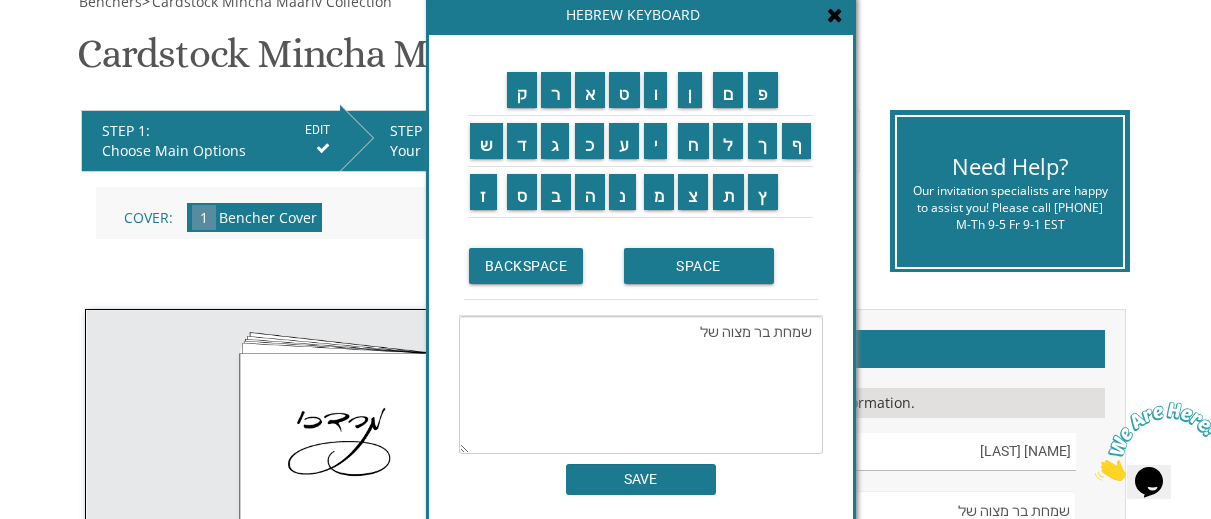 paste on "אריה לייב שפיגל" 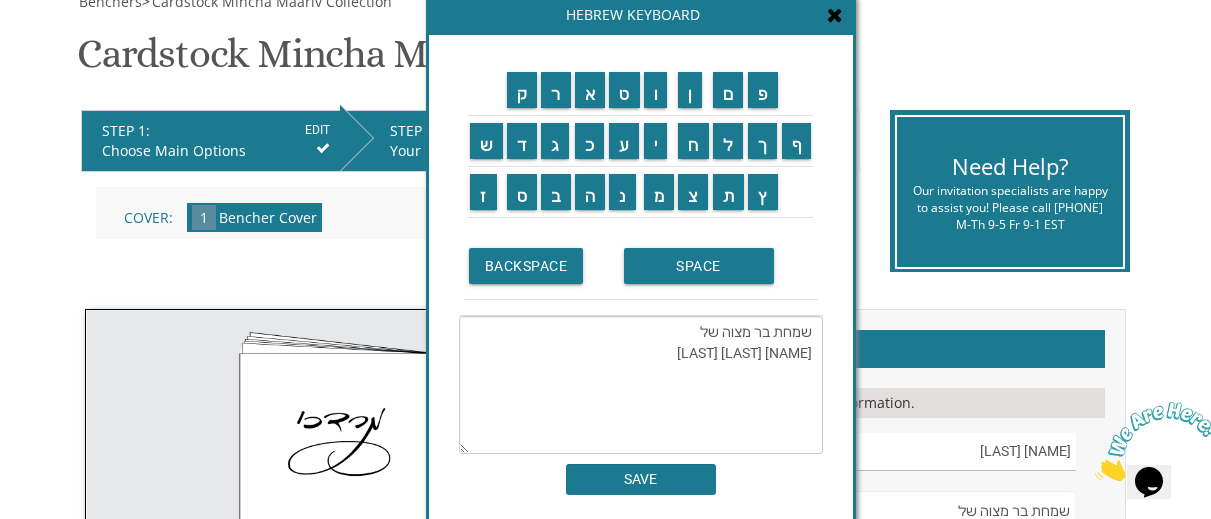 click on "שמחת בר מצוה של
אריה לייב שפיגל" at bounding box center [641, 385] 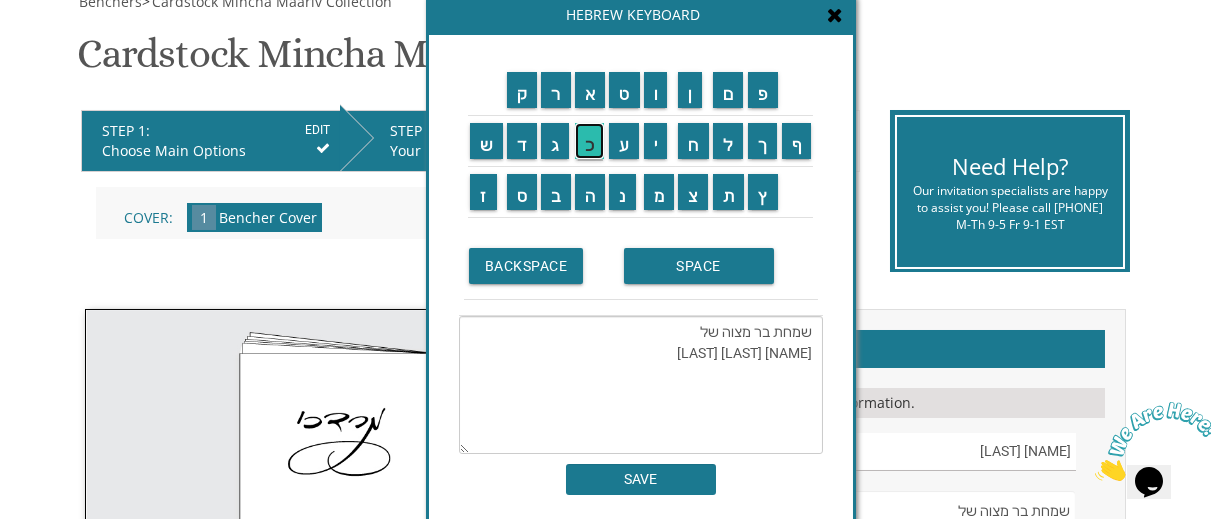 click on "כ" at bounding box center [590, 141] 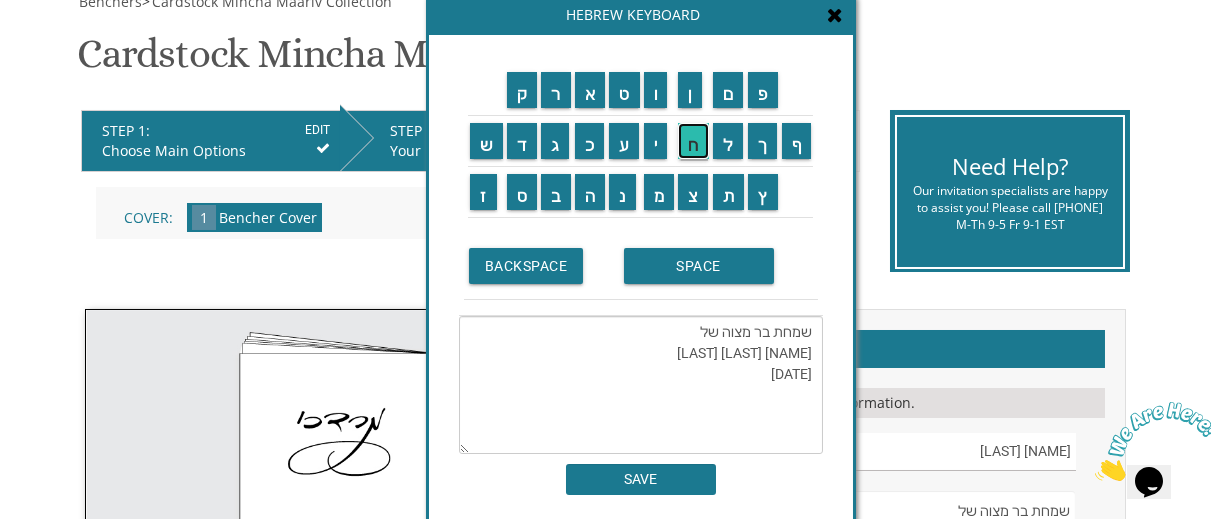 click on "ח" at bounding box center (693, 141) 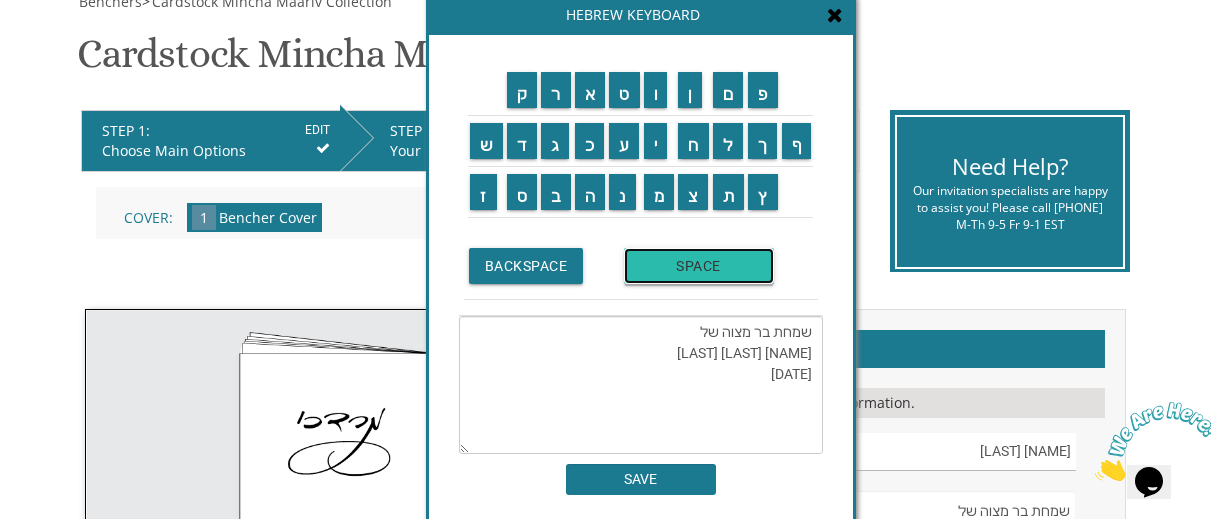 click on "SPACE" at bounding box center (699, 266) 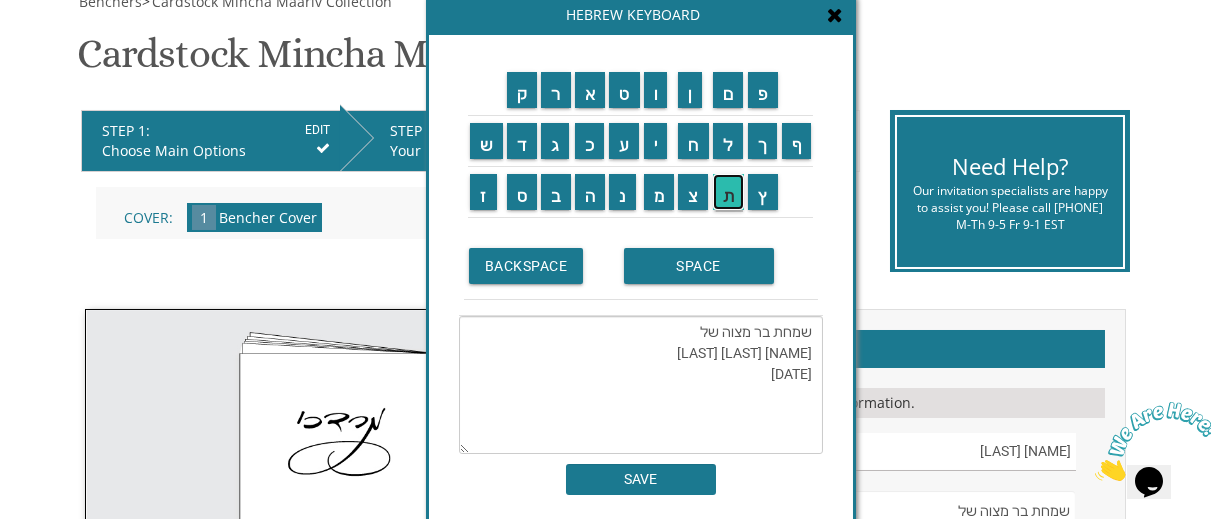 click on "ת" at bounding box center [729, 192] 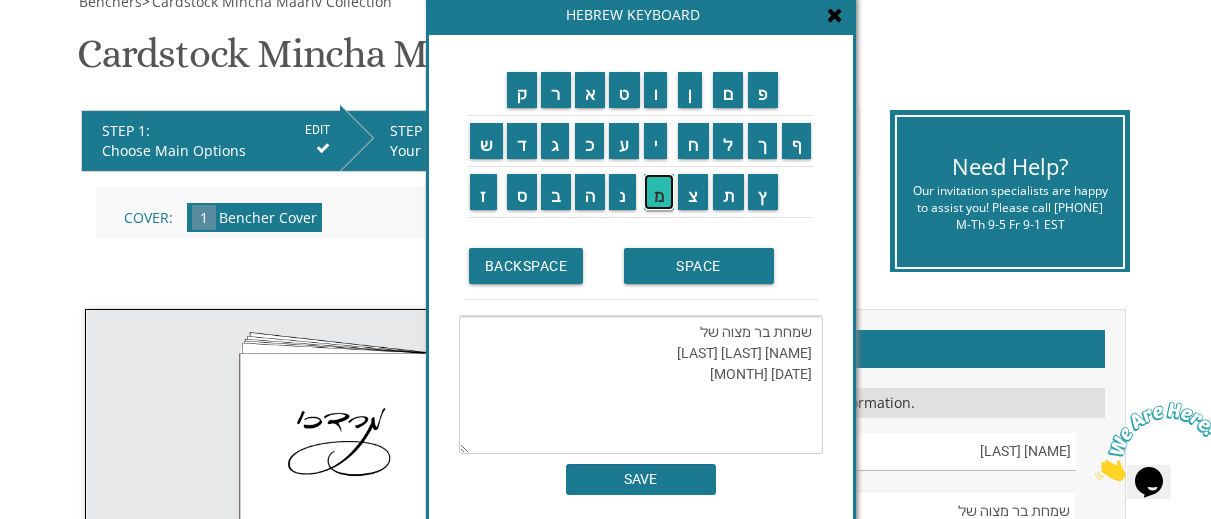 click on "מ" at bounding box center (659, 192) 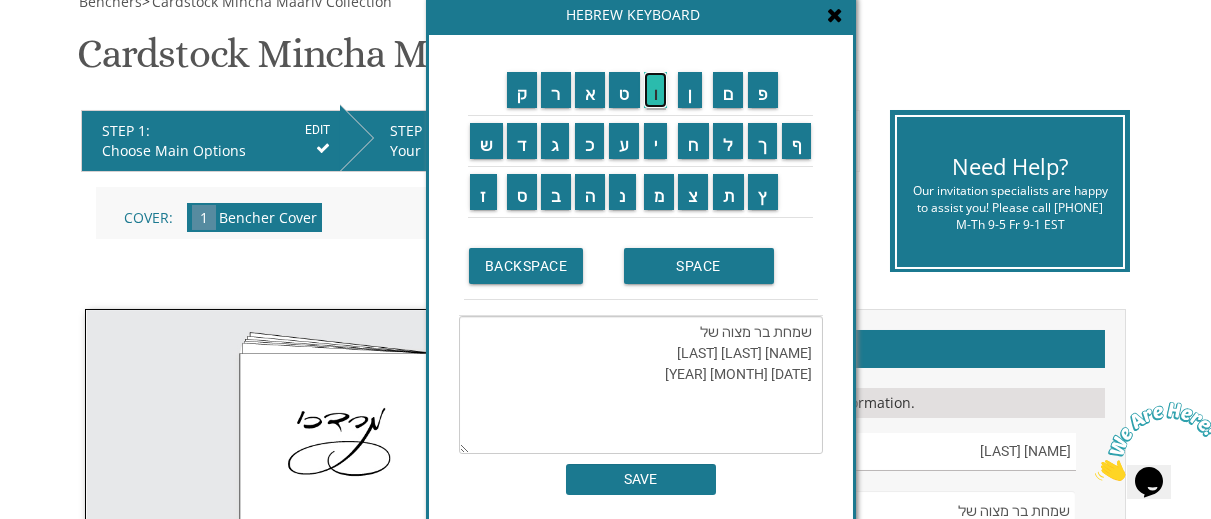 click on "ו" at bounding box center [656, 90] 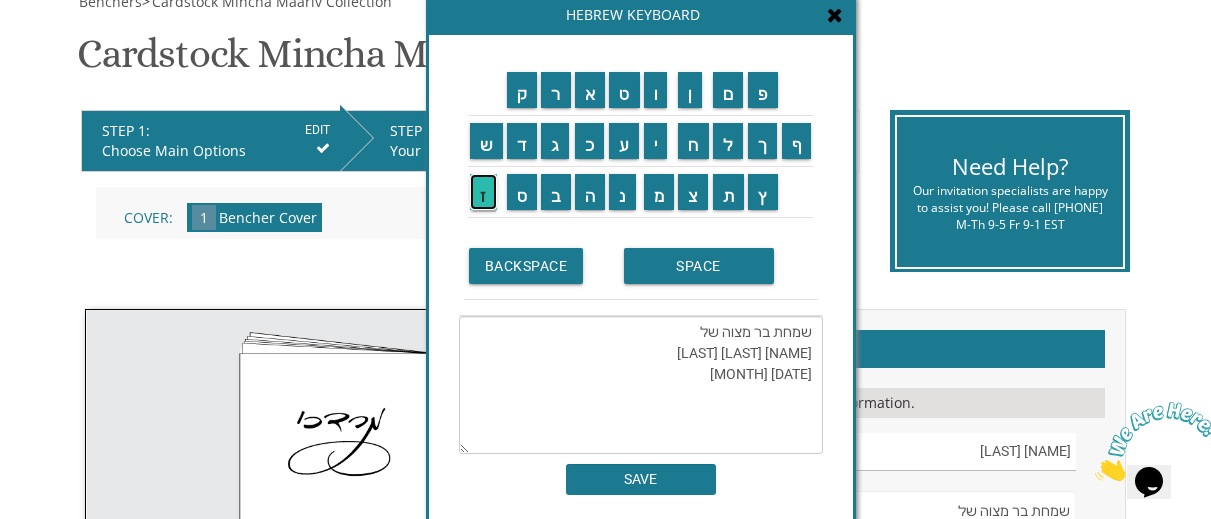 click on "ז" at bounding box center (483, 192) 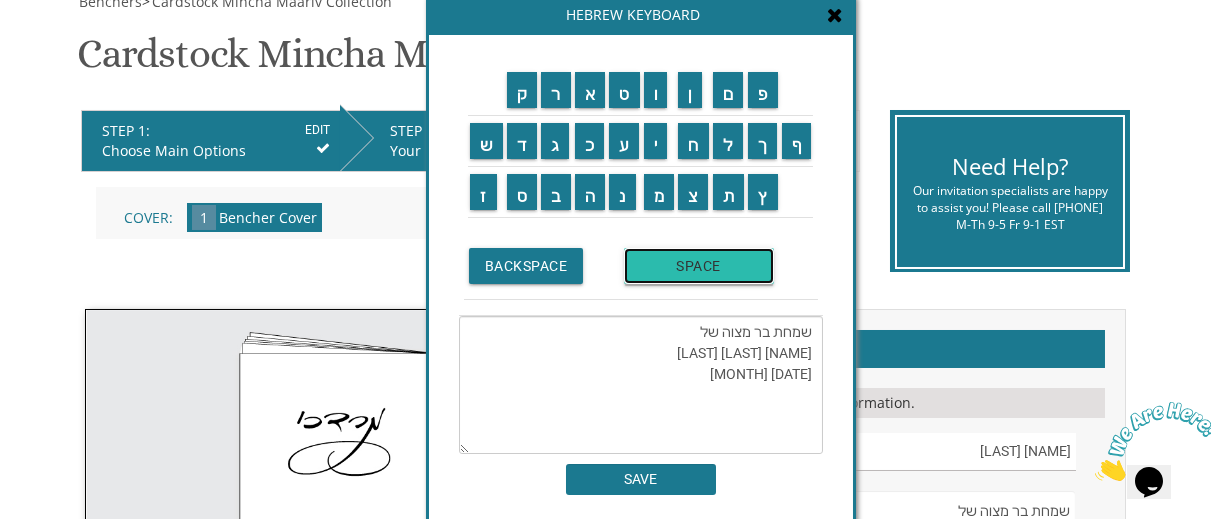 click on "SPACE" at bounding box center (699, 266) 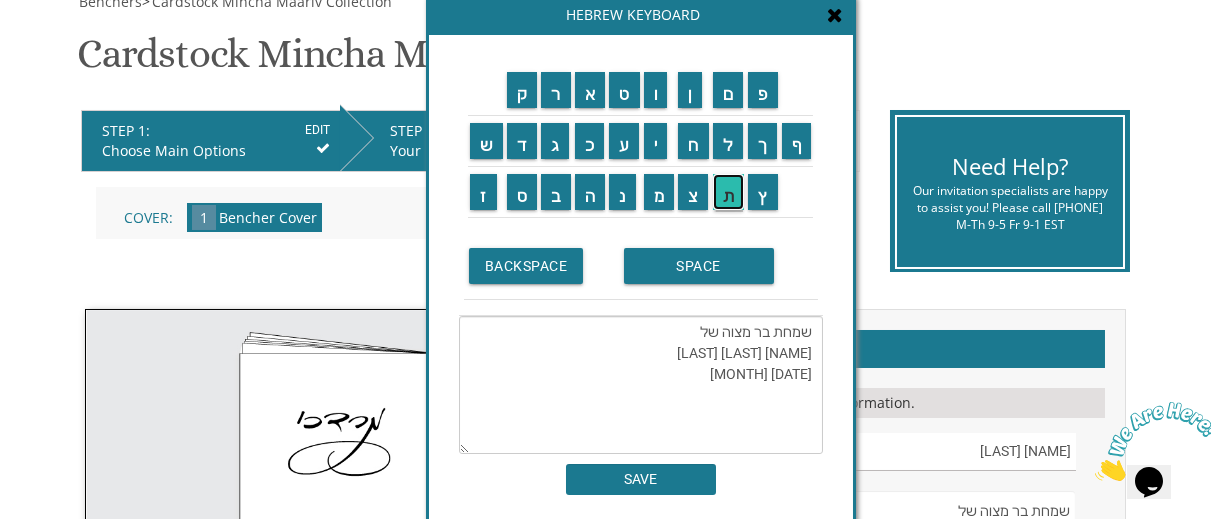 click on "ת" at bounding box center (729, 192) 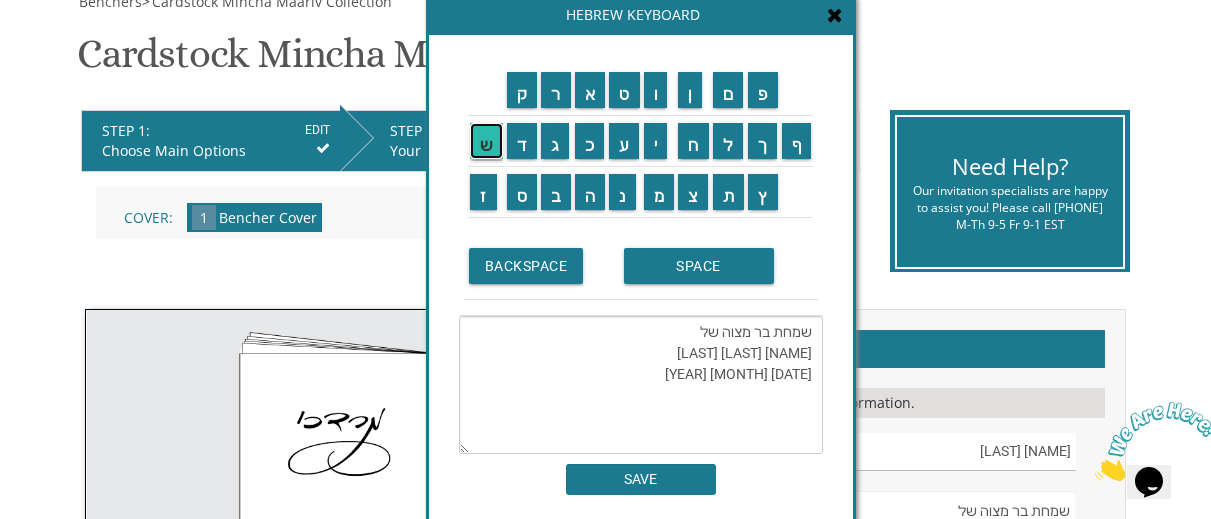 click on "ש" at bounding box center (486, 141) 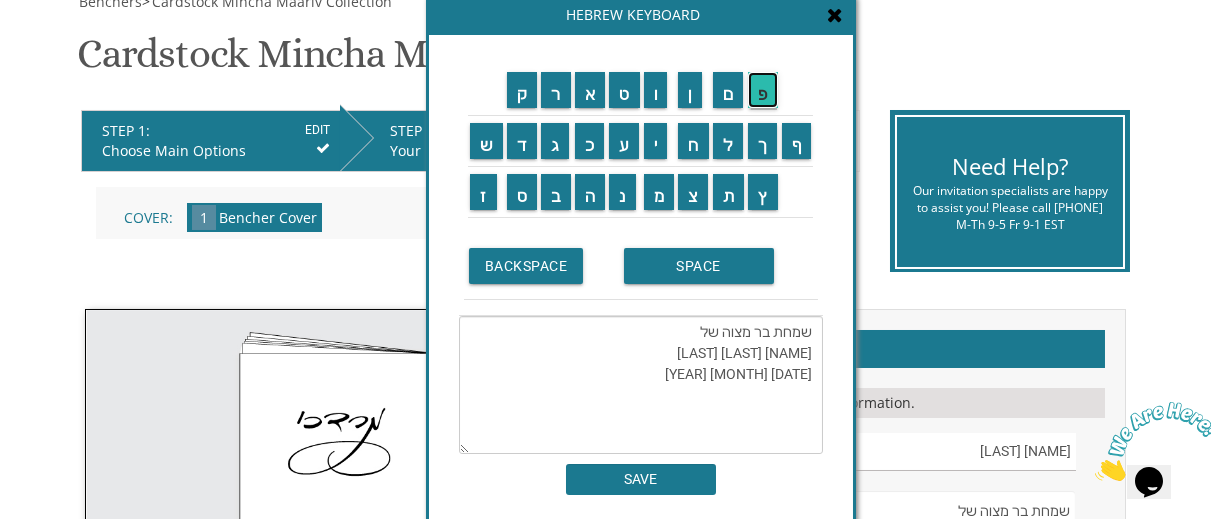 click on "פ" at bounding box center (763, 90) 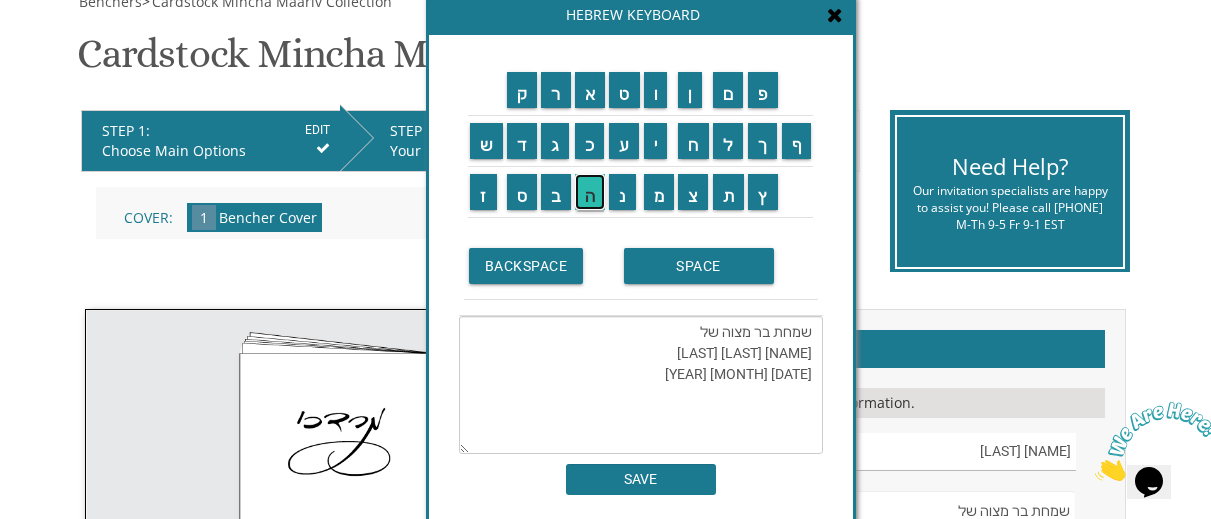 click on "ה" at bounding box center (590, 192) 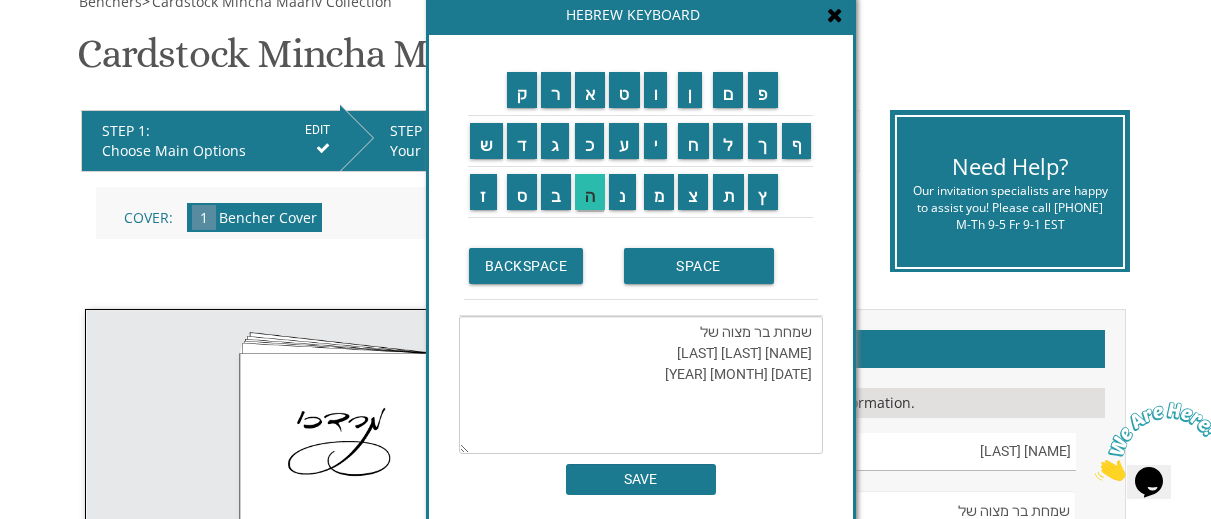 type on "שמחת בר מצוה של
אריה לייב שפיגל
כח תמוז תשפה" 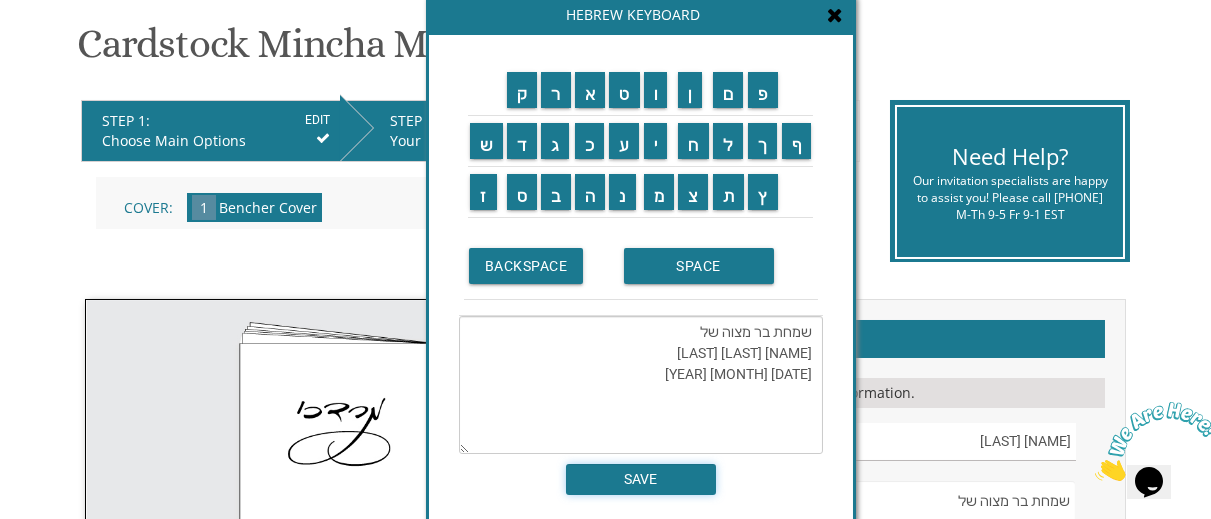 click on "SAVE" at bounding box center (641, 479) 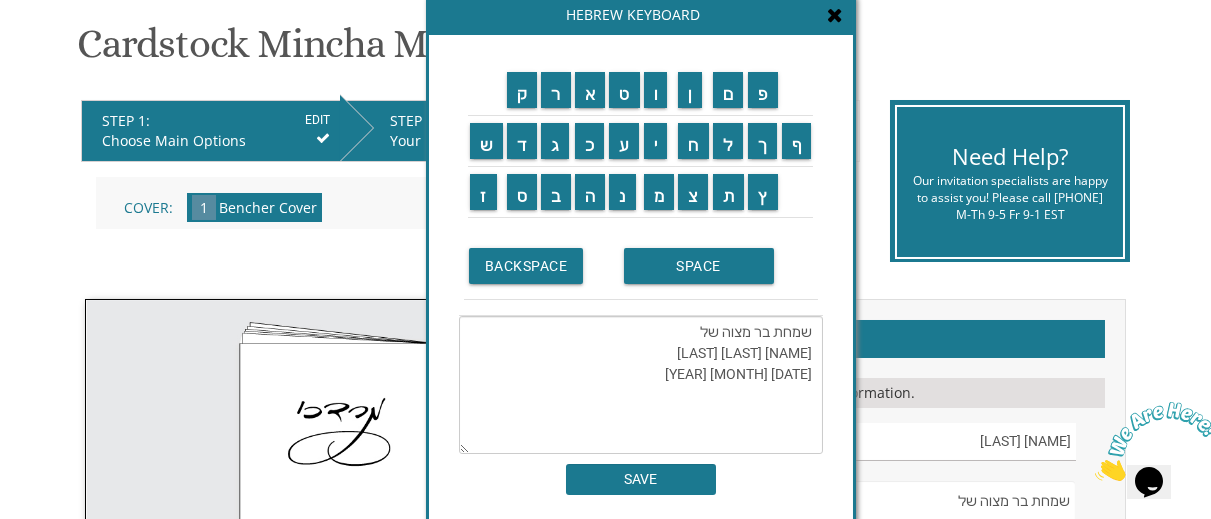 type on "שמחת בר מצוה של
אריה לייב שפיגל
כח תמוז תשפה" 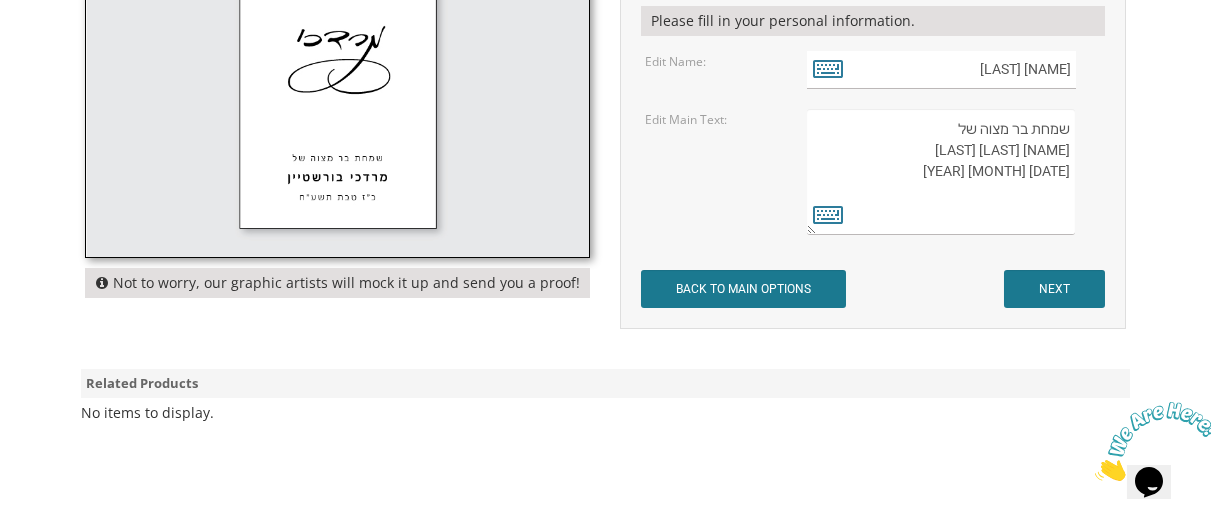 scroll, scrollTop: 708, scrollLeft: 0, axis: vertical 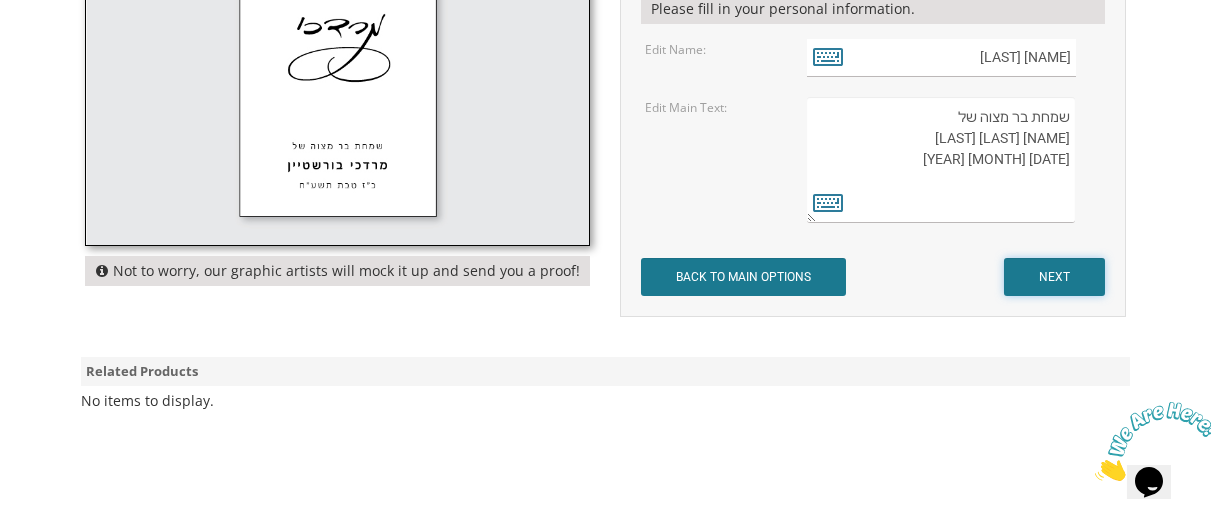 click on "NEXT" at bounding box center [1054, 277] 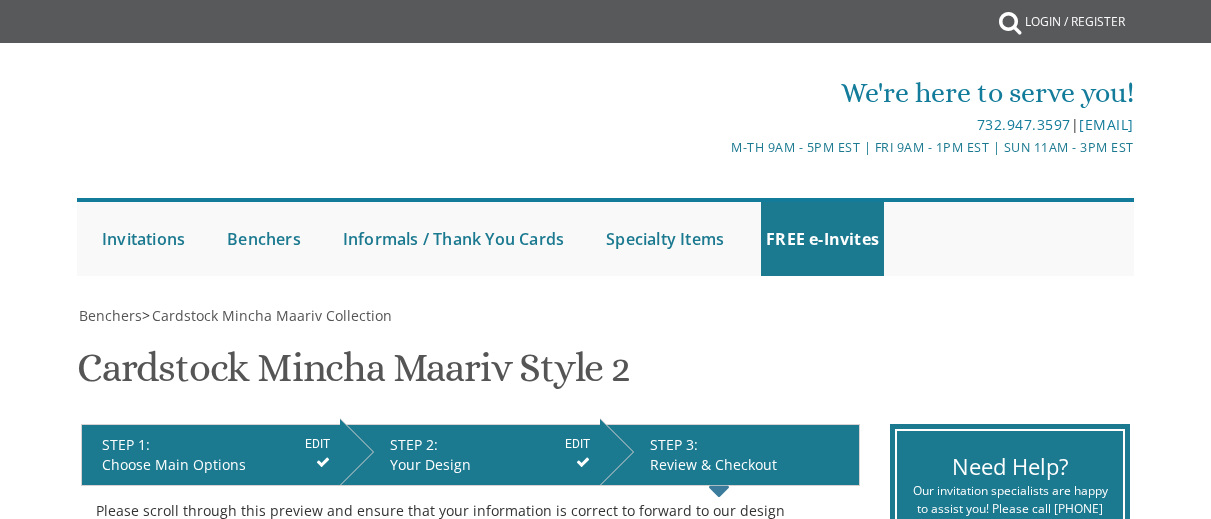scroll, scrollTop: 343, scrollLeft: 0, axis: vertical 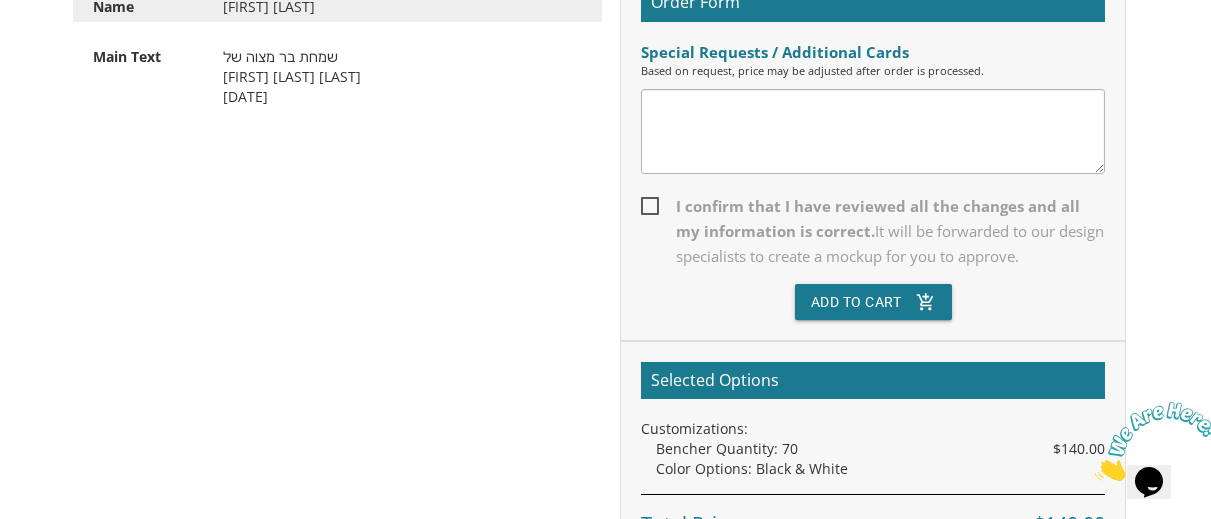 click on "I confirm that I have reviewed all the changes and all my information is correct.   It will be forwarded to our design specialists to create a mockup for you to approve." at bounding box center (873, 231) 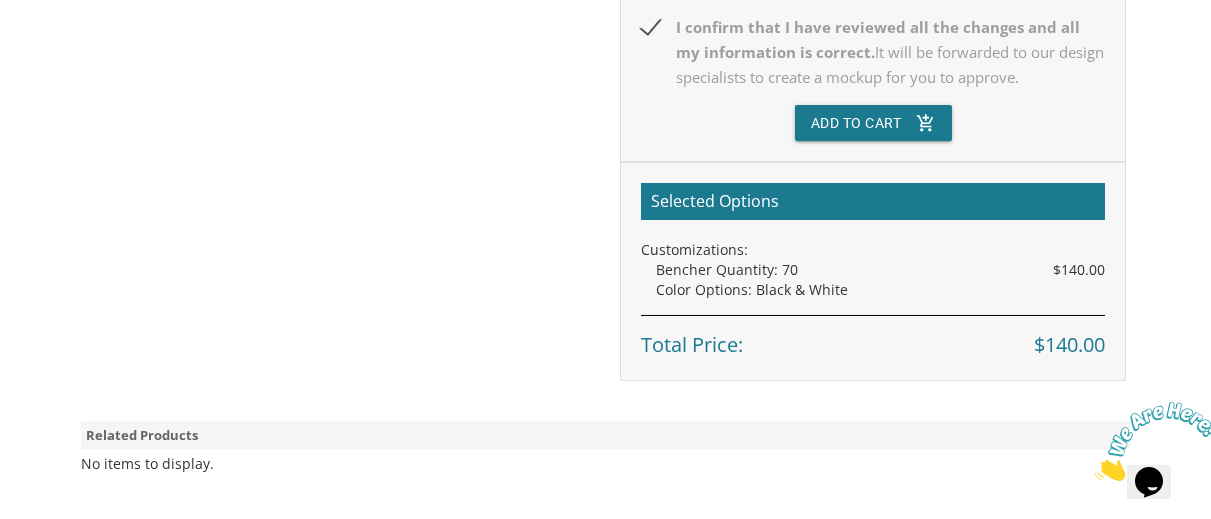 scroll, scrollTop: 829, scrollLeft: 0, axis: vertical 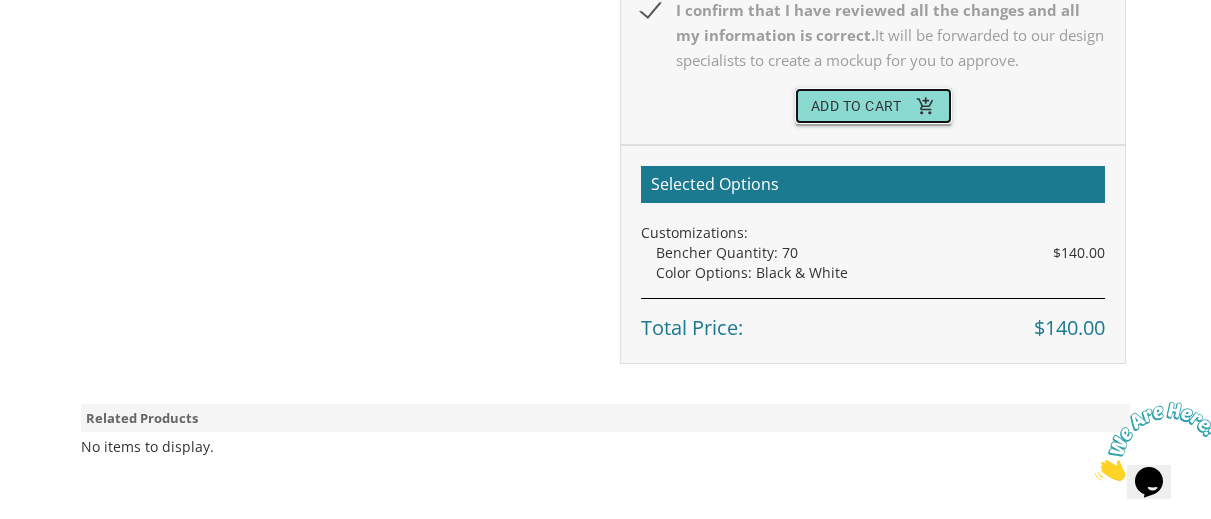click on "Add To Cart
add_shopping_cart" at bounding box center [874, 106] 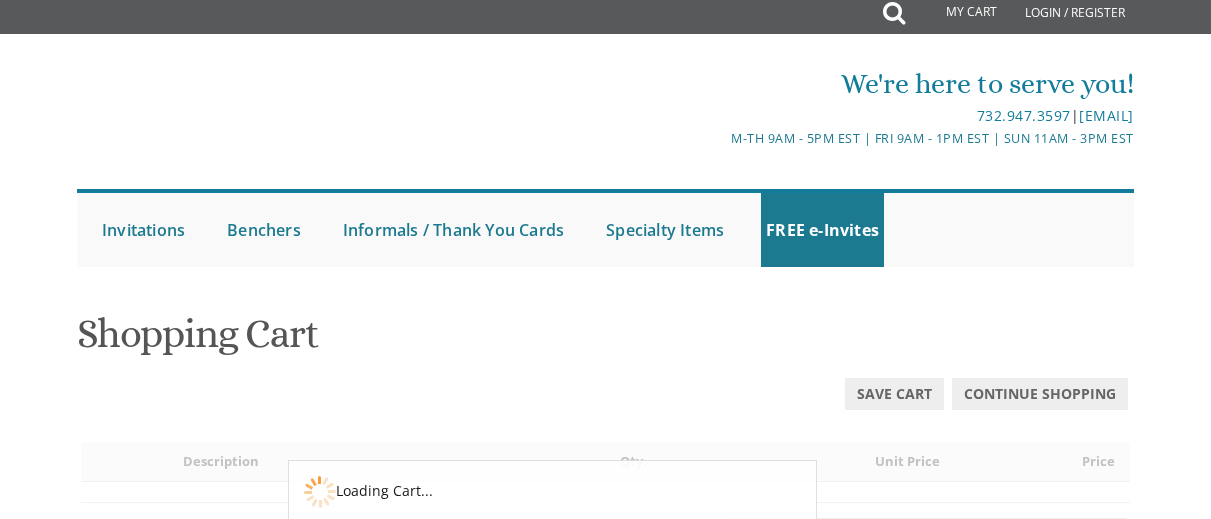 scroll, scrollTop: 334, scrollLeft: 0, axis: vertical 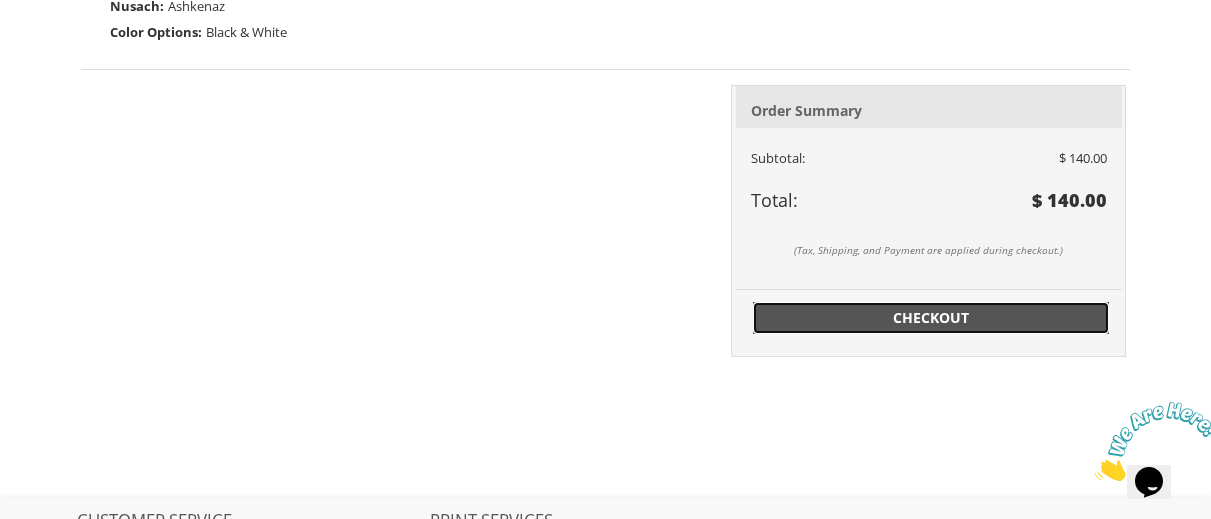 click on "Checkout" at bounding box center (931, 318) 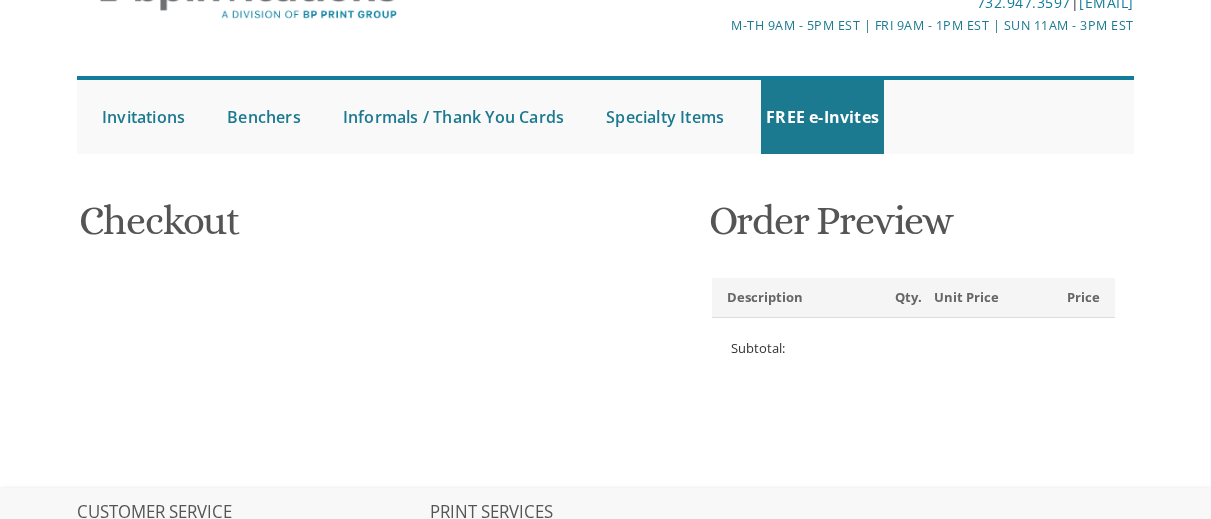scroll, scrollTop: 0, scrollLeft: 0, axis: both 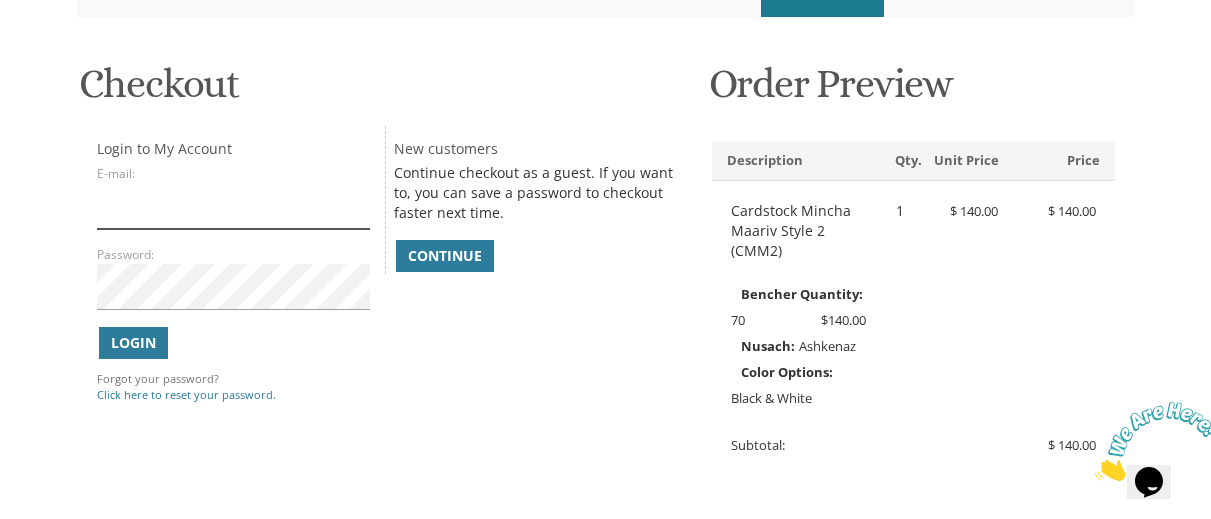 click on "E-mail:" at bounding box center (233, 206) 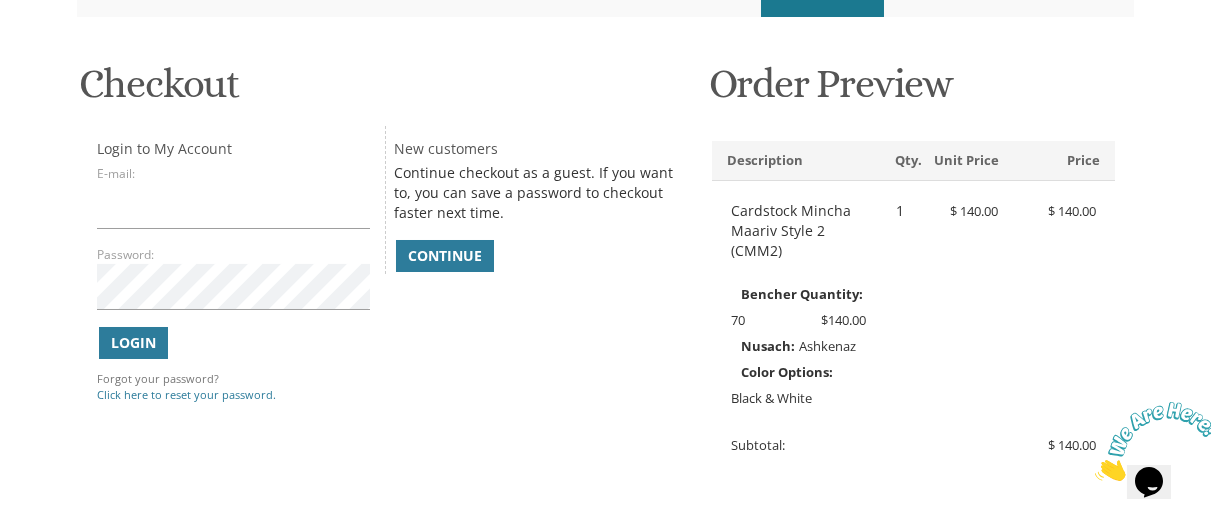 click on "Login to My Account
E-mail:
Password:
Login
Continue" at bounding box center [385, 269] 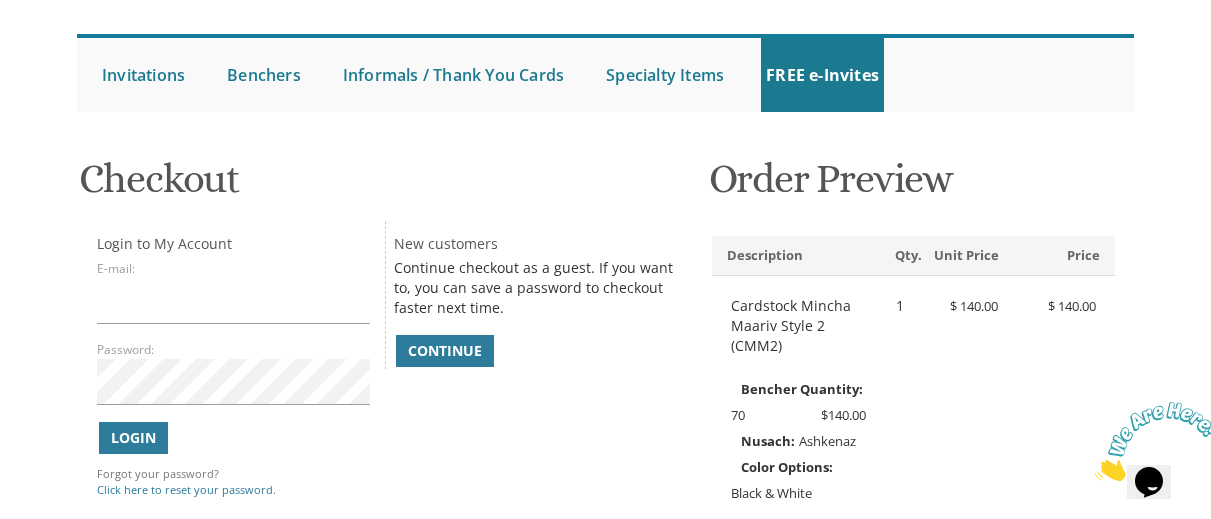 scroll, scrollTop: 152, scrollLeft: 0, axis: vertical 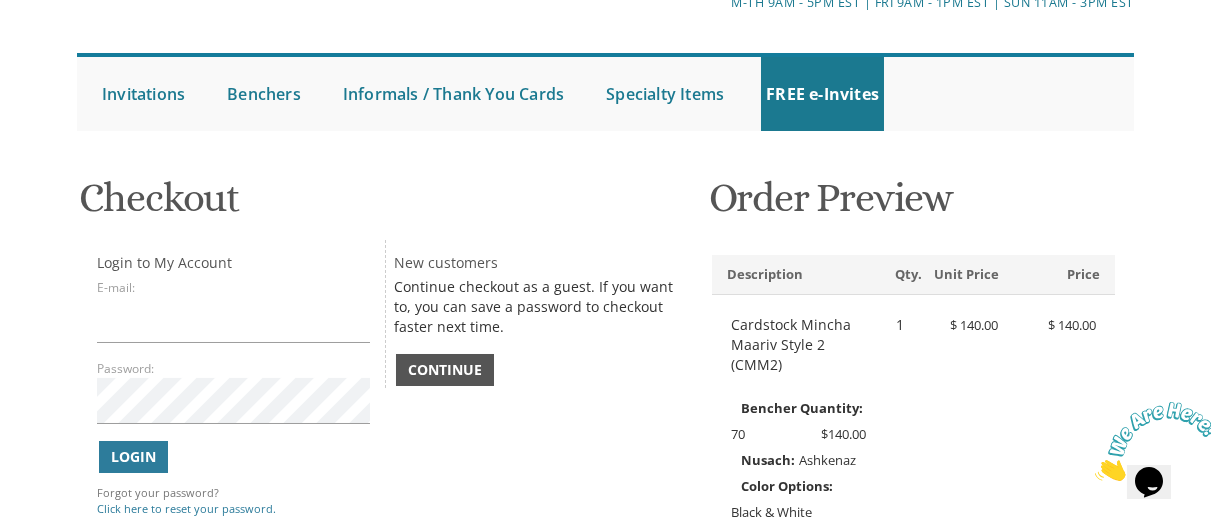 click on "Continue" at bounding box center (445, 370) 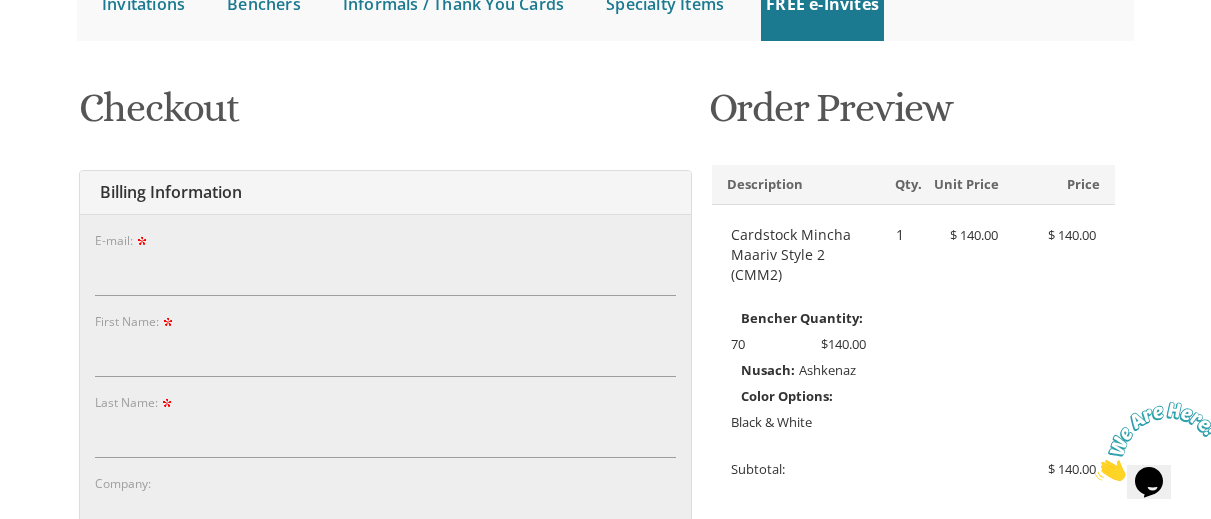 scroll, scrollTop: 304, scrollLeft: 0, axis: vertical 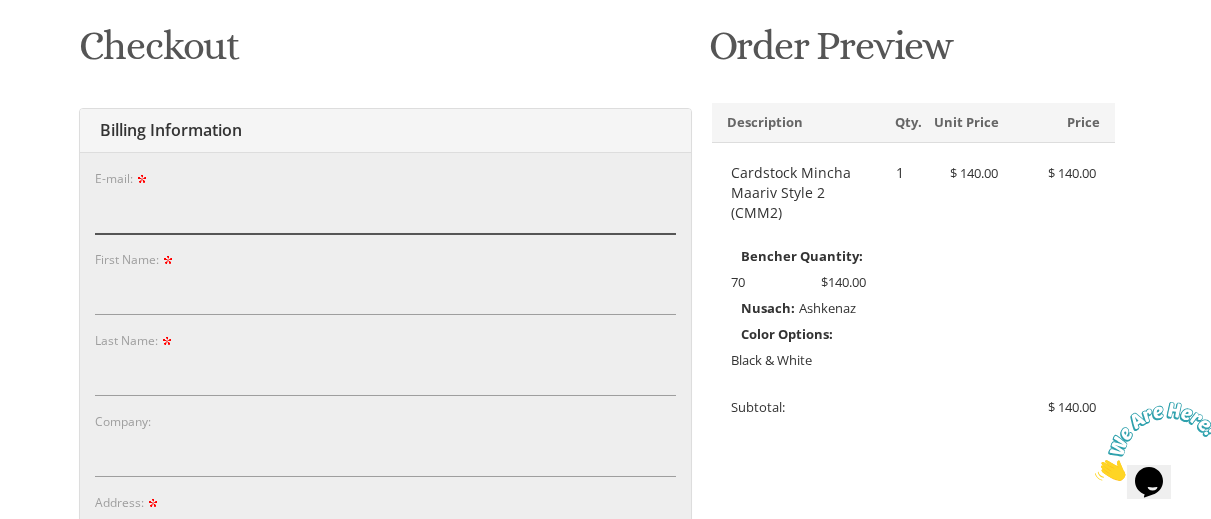 click on "E-mail:" at bounding box center (386, 211) 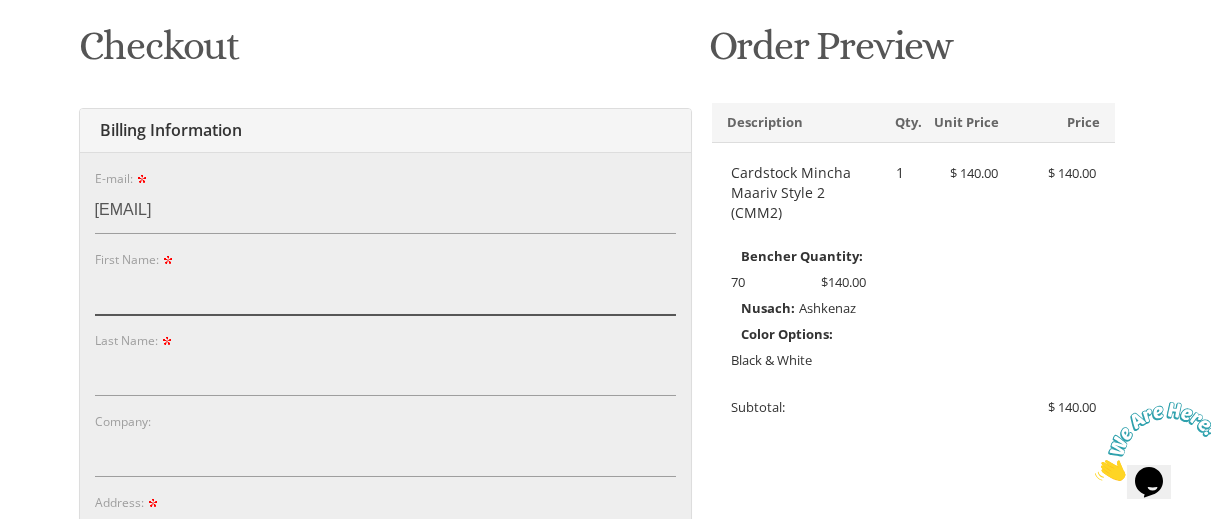 type on "shimon" 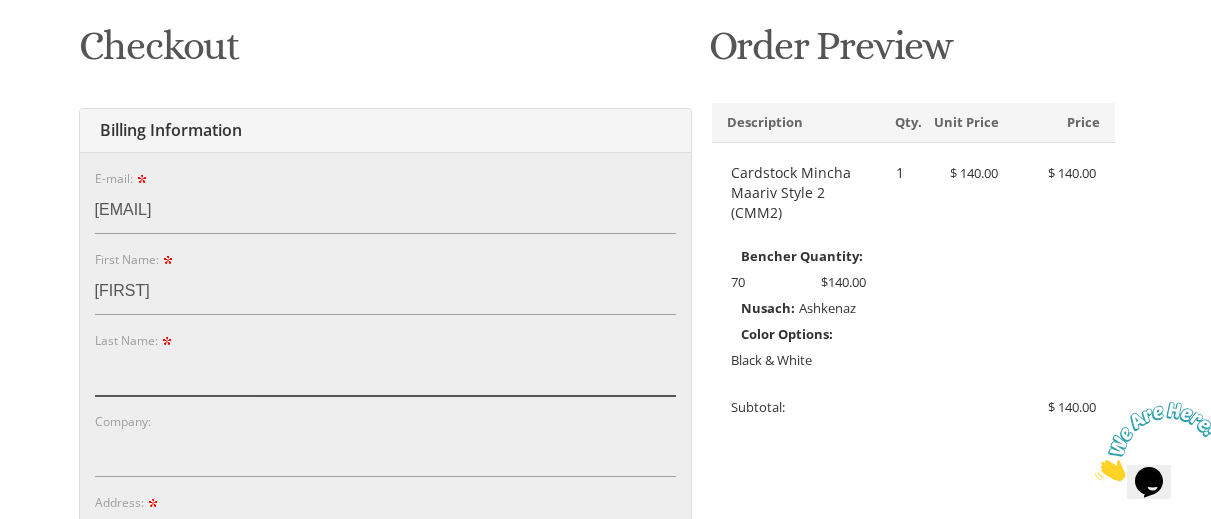 type on "spiegel" 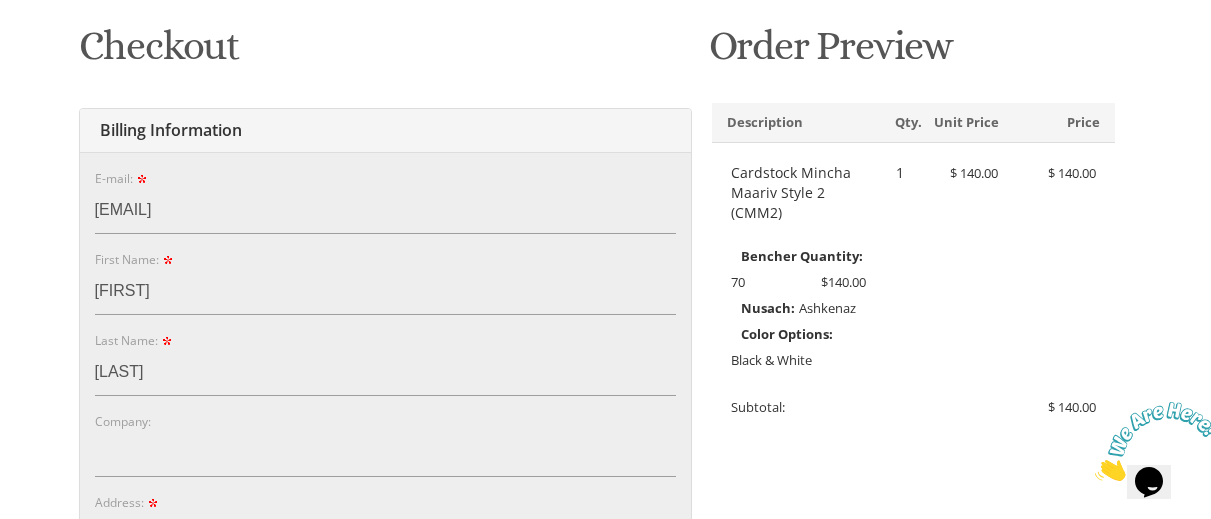 type on "[NUMBER] [STREET]" 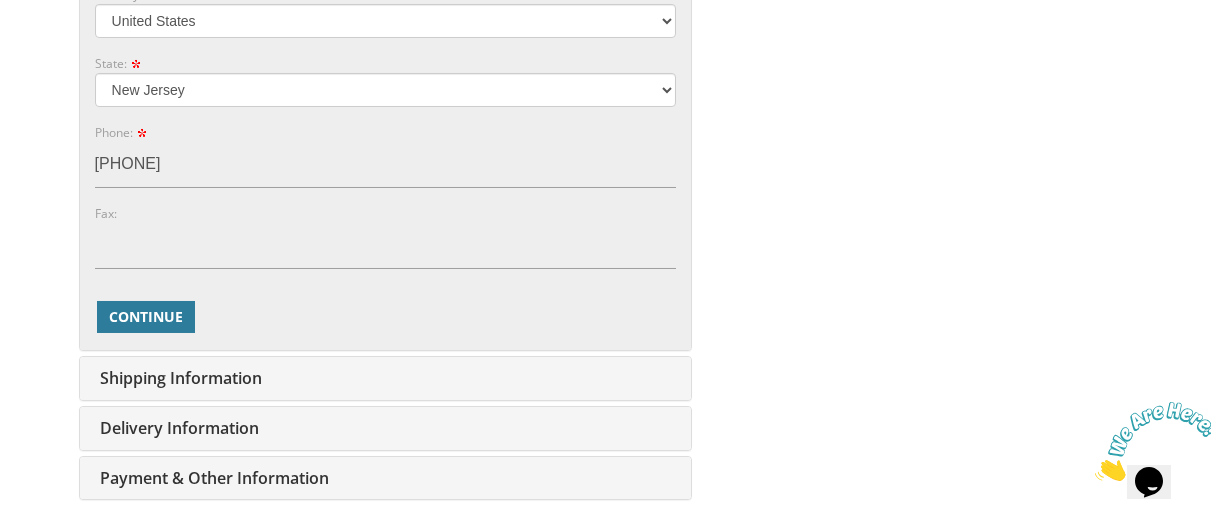 scroll, scrollTop: 1137, scrollLeft: 0, axis: vertical 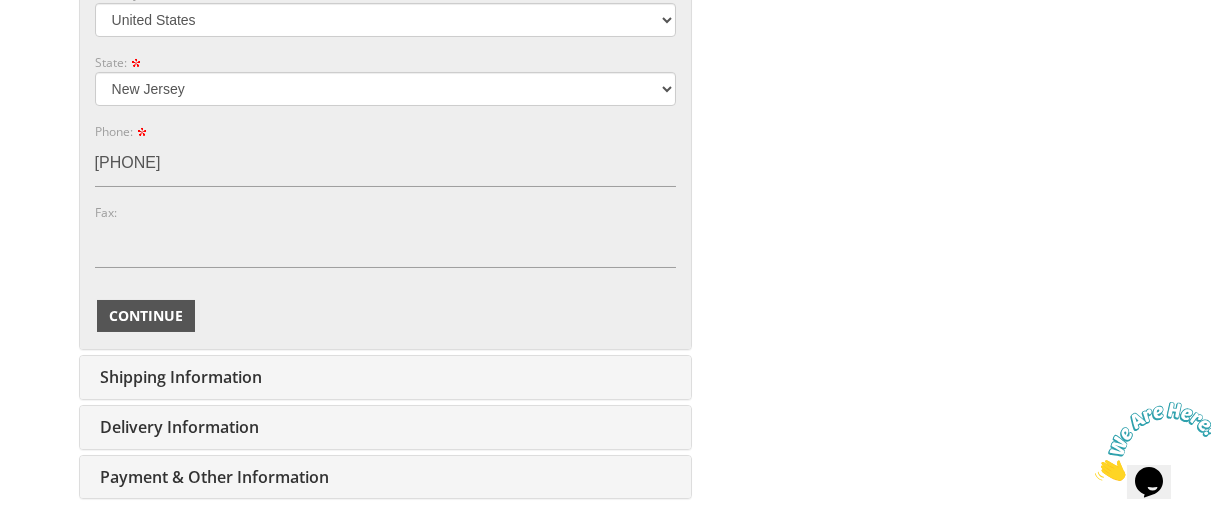 click on "Continue" at bounding box center [146, 316] 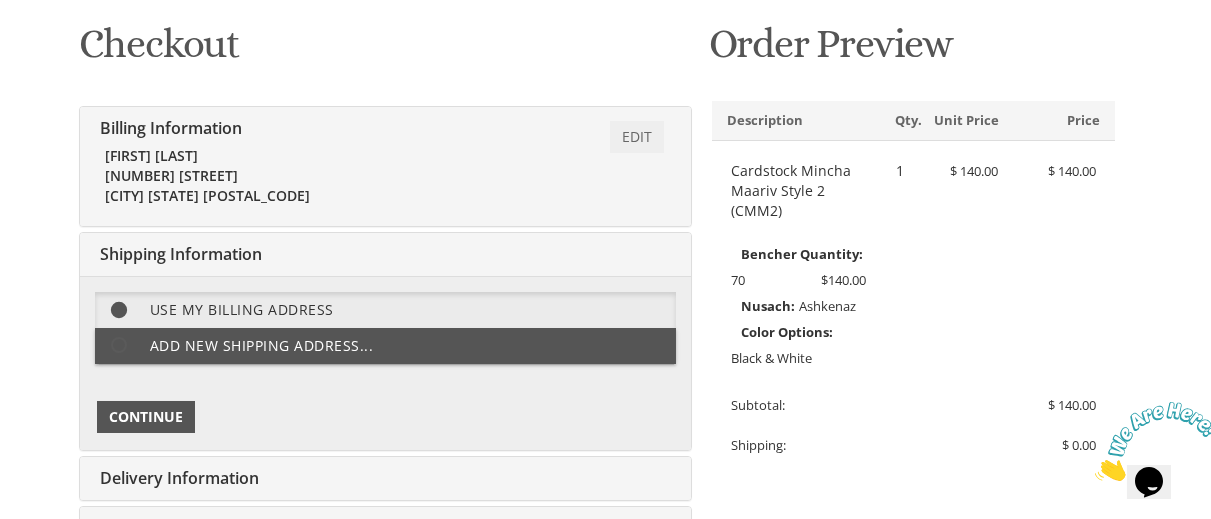 scroll, scrollTop: 315, scrollLeft: 0, axis: vertical 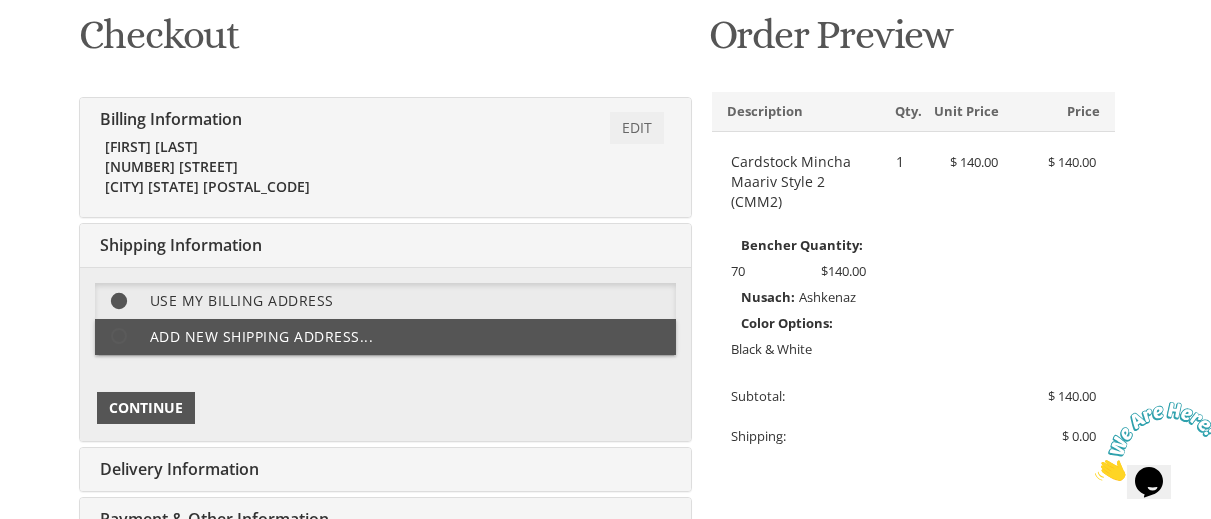 click on "Continue" at bounding box center [146, 408] 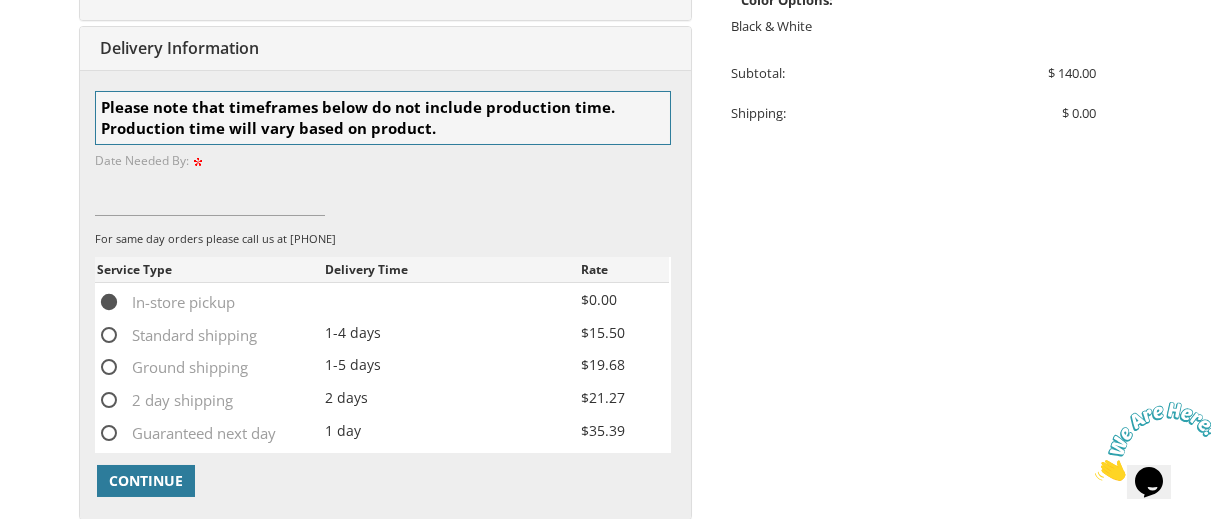 scroll, scrollTop: 647, scrollLeft: 0, axis: vertical 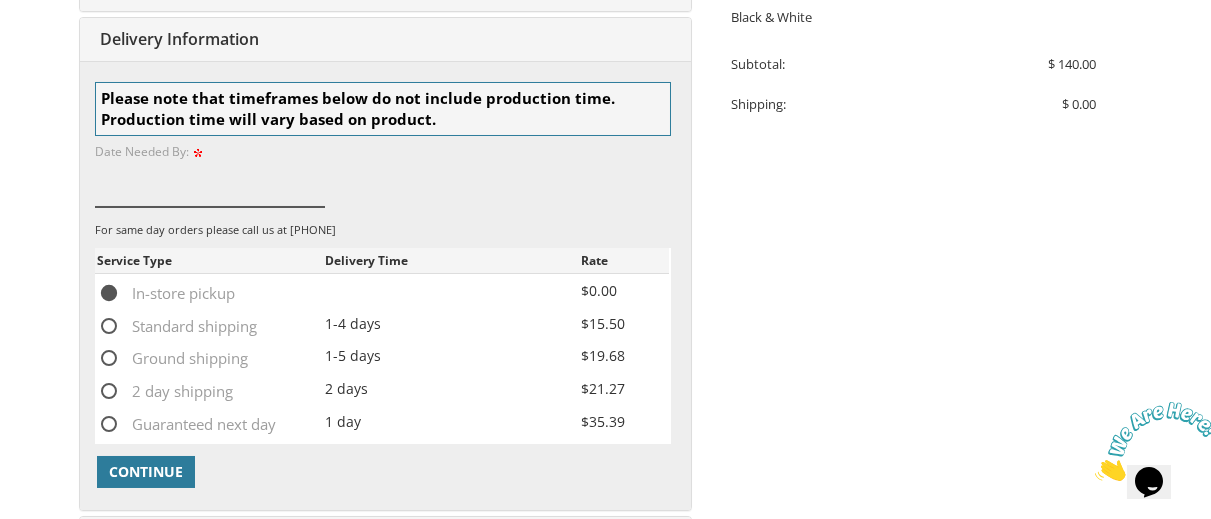 click at bounding box center [210, 184] 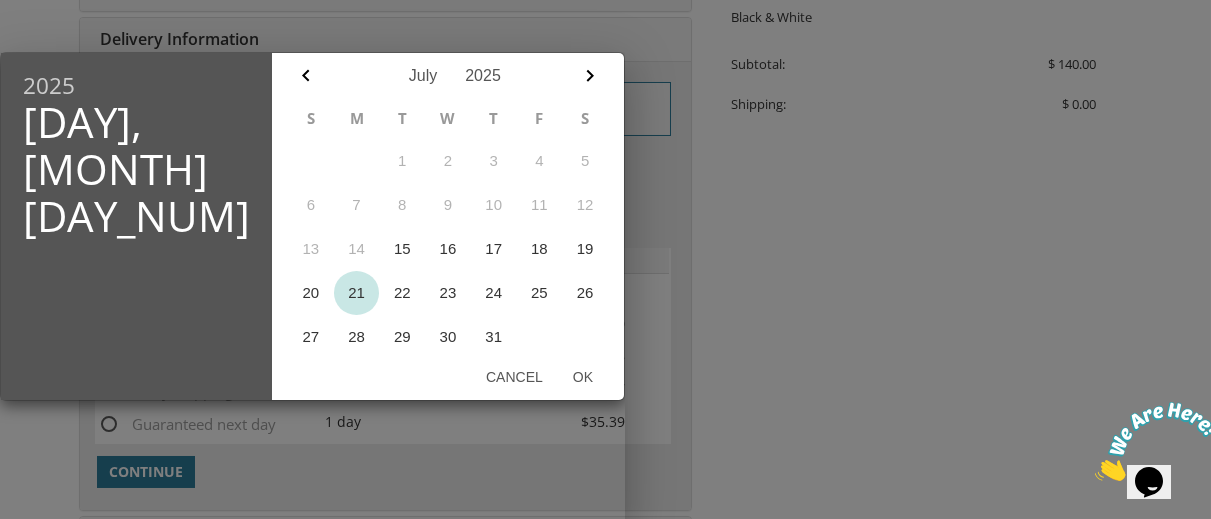 click on "21" at bounding box center [357, 293] 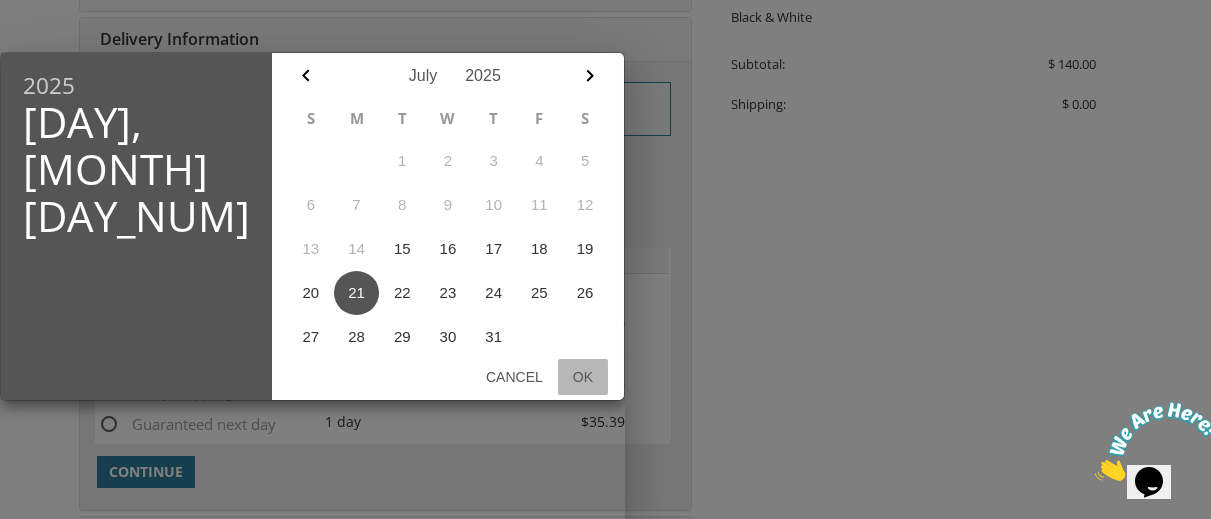 click on "Ok" at bounding box center [583, 377] 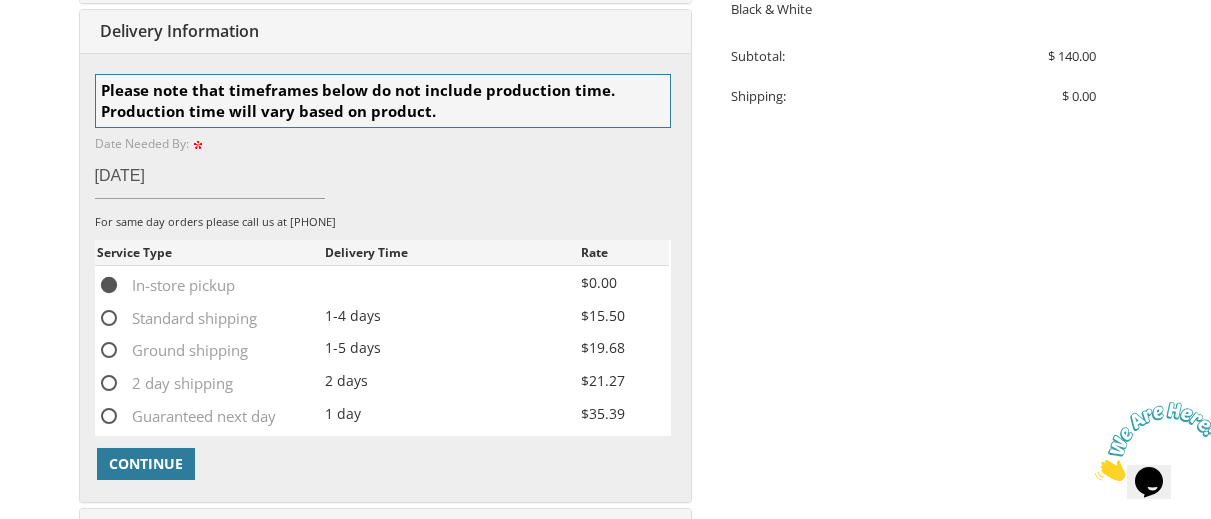 scroll, scrollTop: 693, scrollLeft: 0, axis: vertical 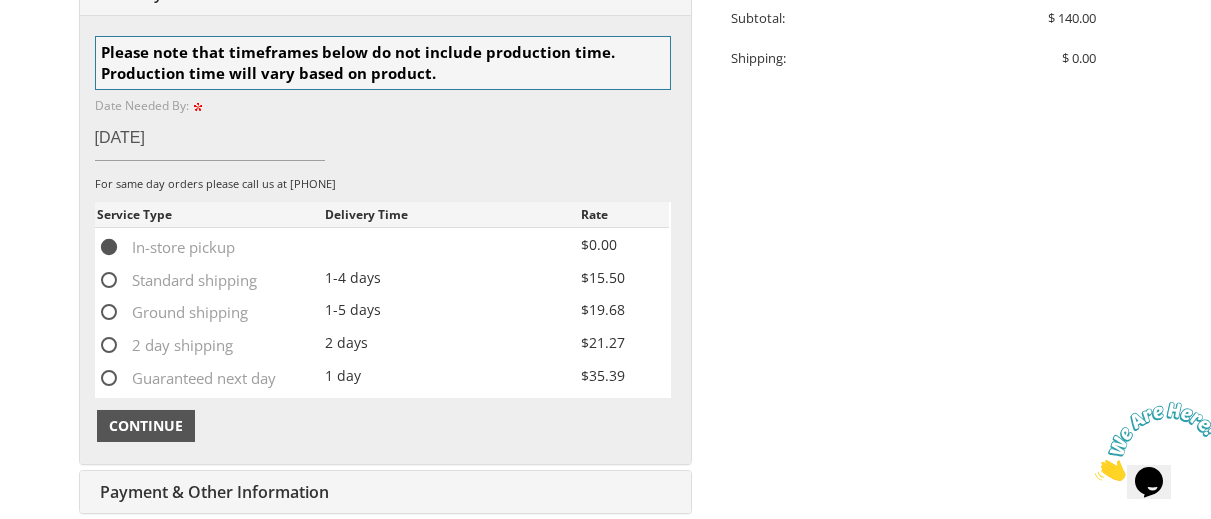 click on "Continue" at bounding box center (146, 426) 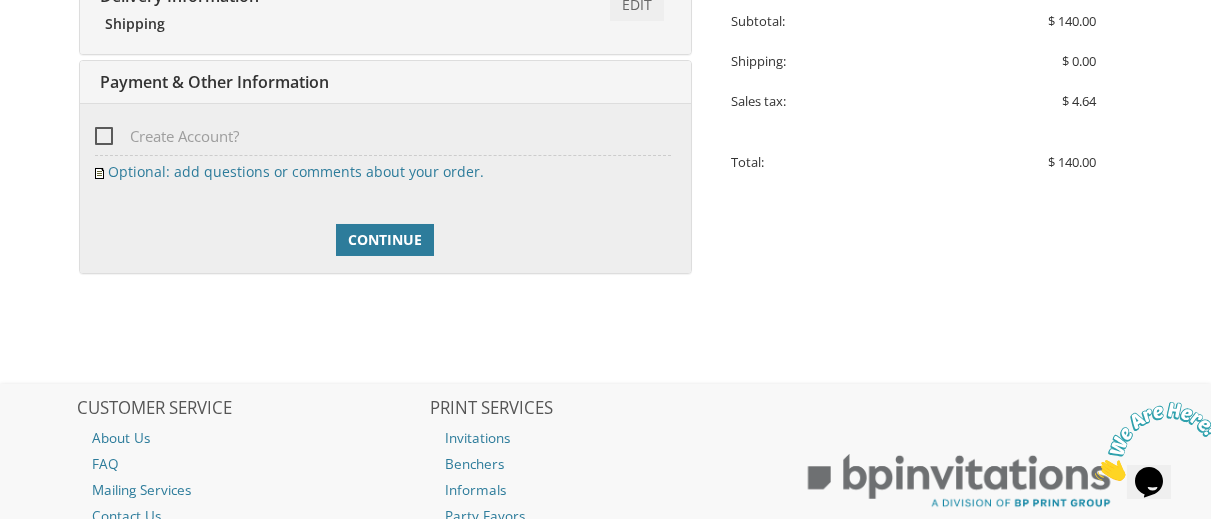 scroll, scrollTop: 693, scrollLeft: 0, axis: vertical 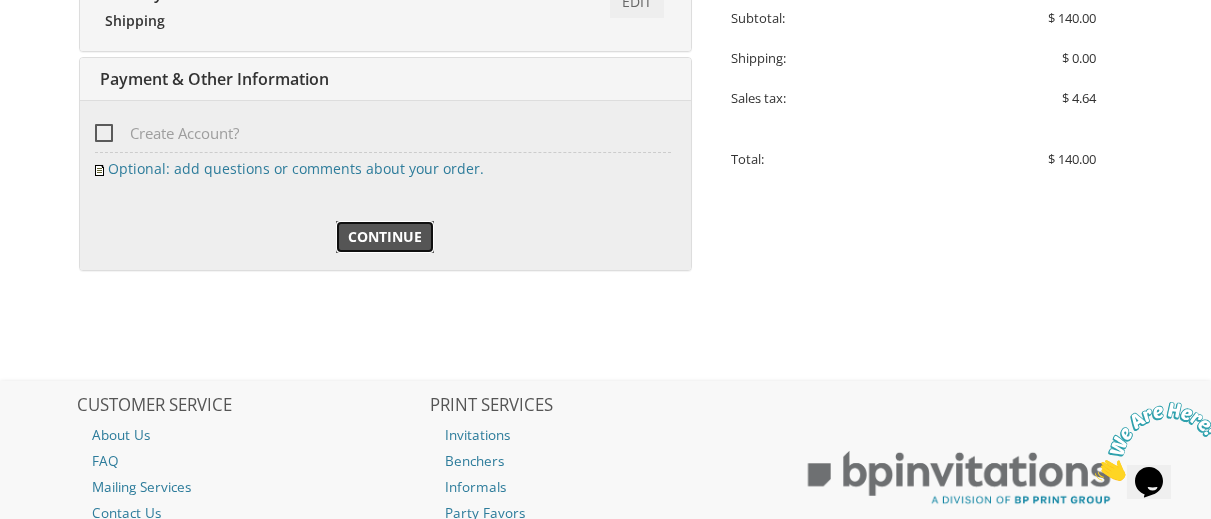 click on "Continue" at bounding box center (385, 237) 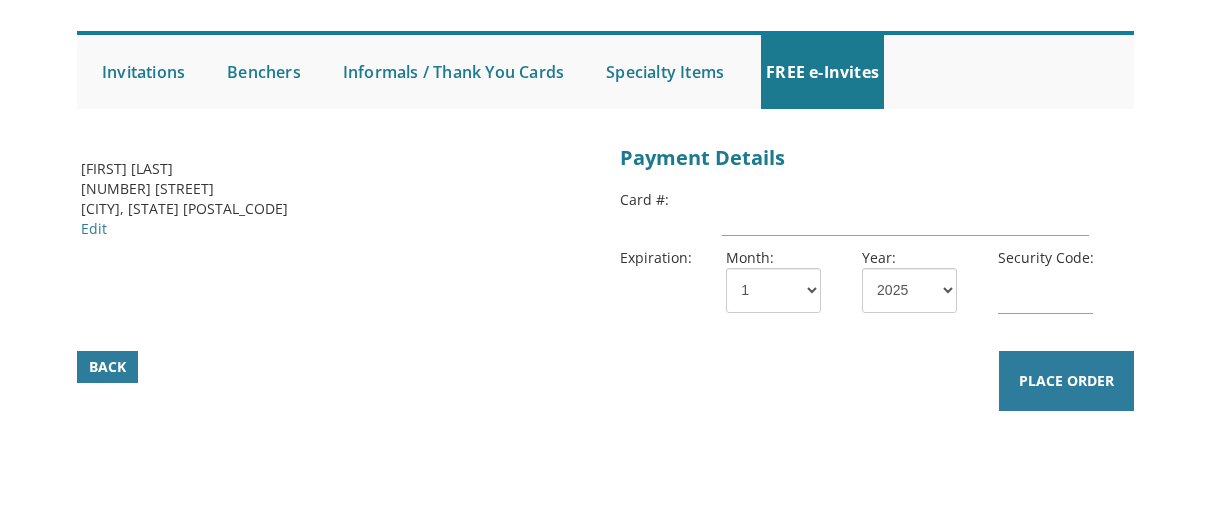 scroll, scrollTop: 255, scrollLeft: 0, axis: vertical 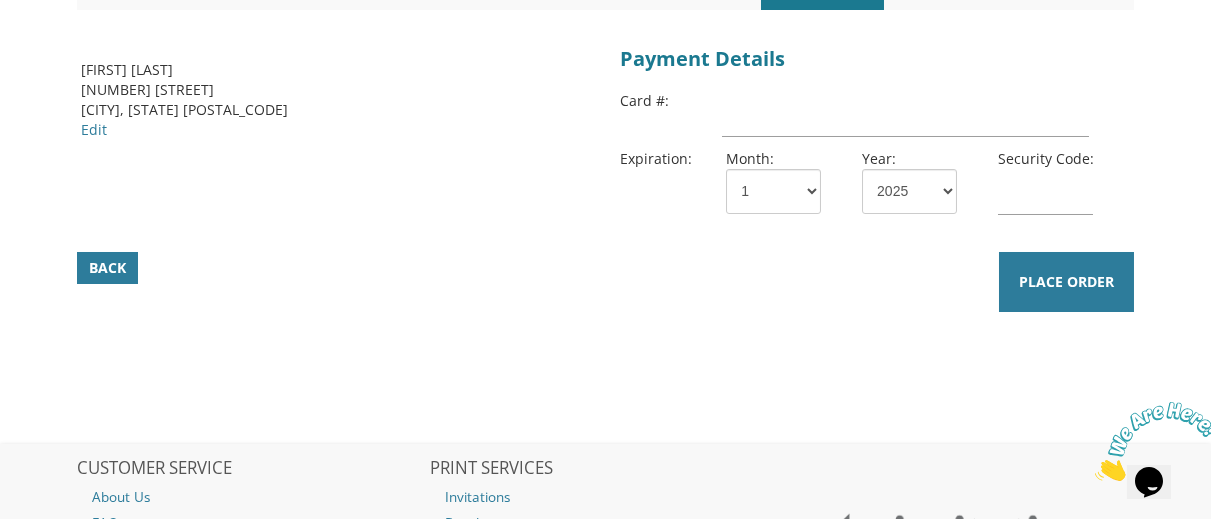 click at bounding box center (926, 118) 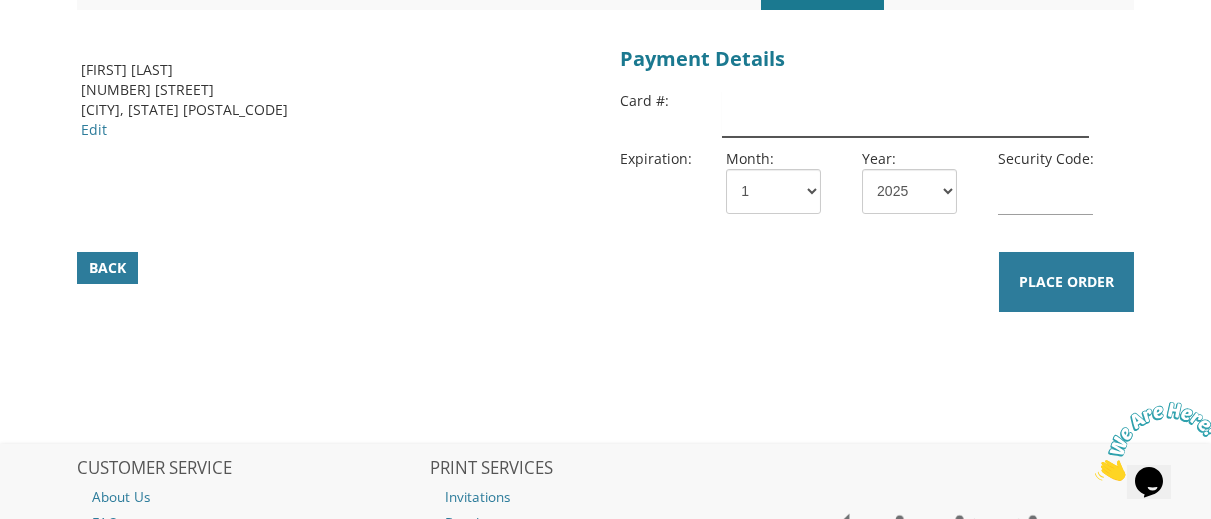 click at bounding box center [905, 114] 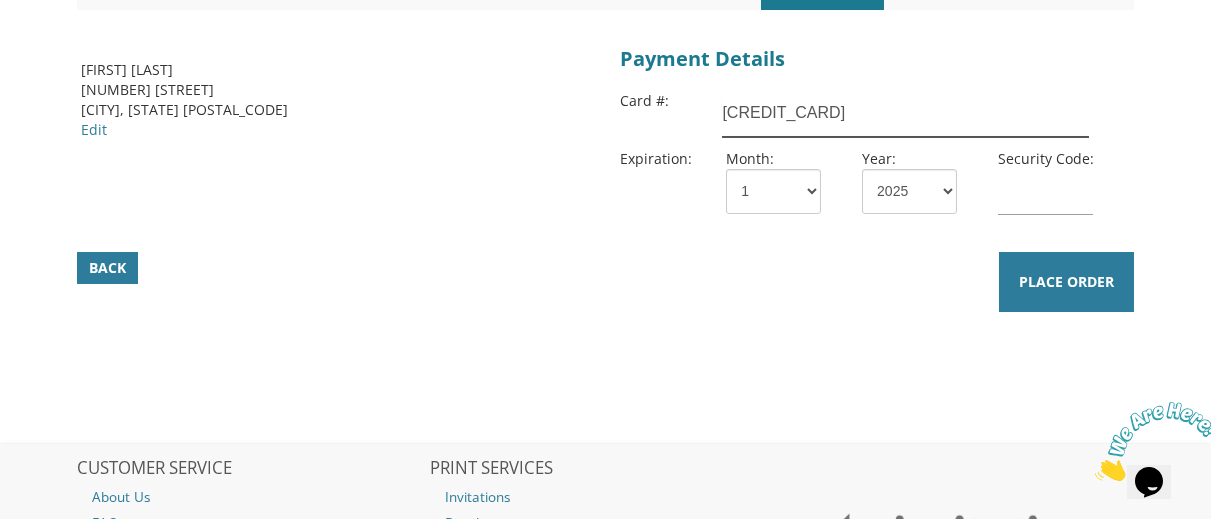 type on "379293599183005" 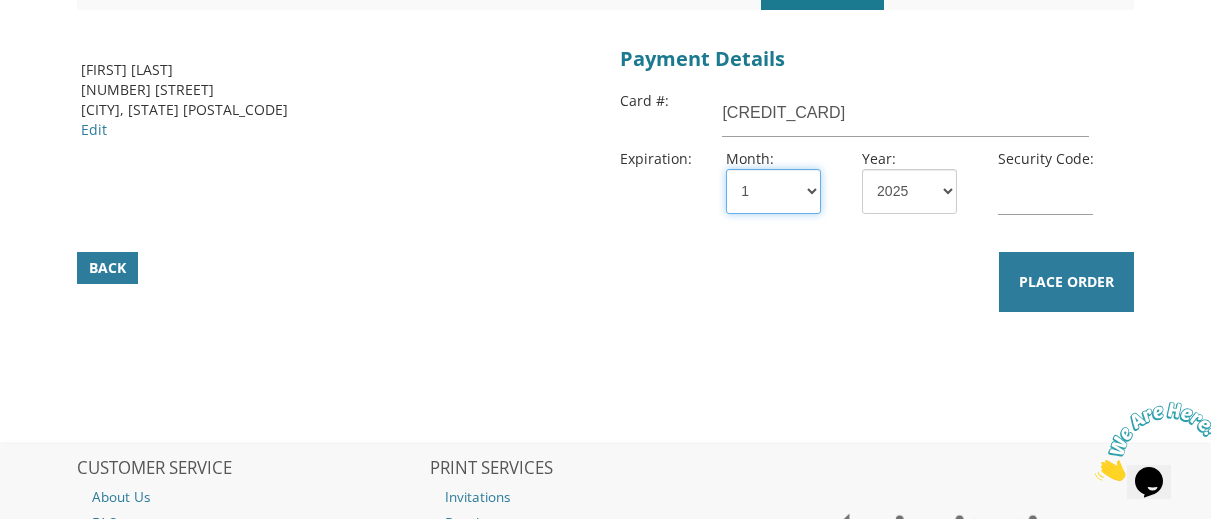 click on "1
2
3
4
5
6
7
8
9
10
11
12" at bounding box center [773, 191] 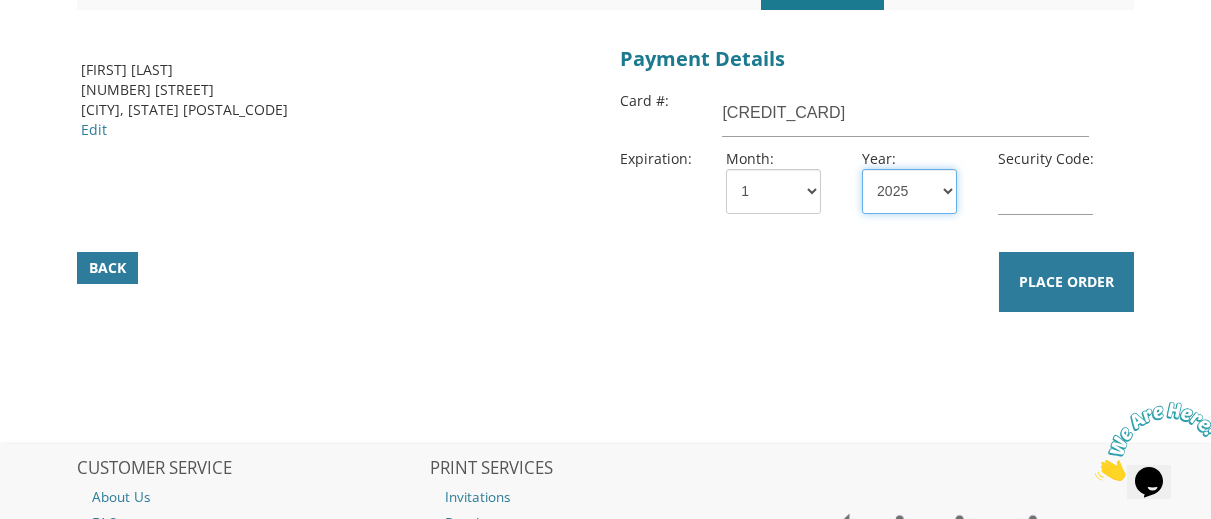 click on "2025
2026
2027
2028
2029
2030
2031
2032
2033
2034
2035" at bounding box center (909, 191) 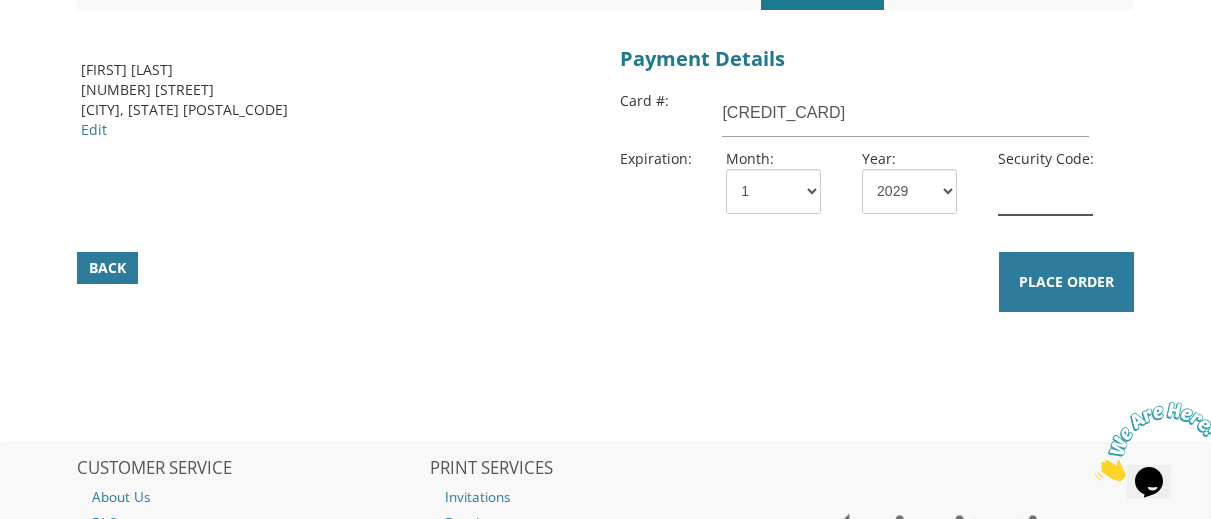 click at bounding box center [1045, 192] 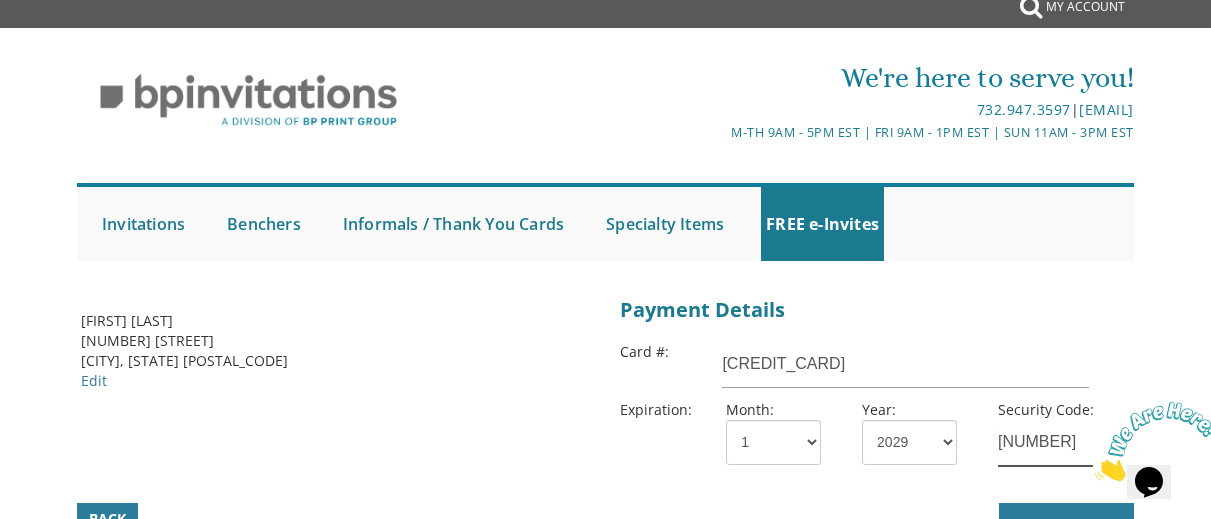 scroll, scrollTop: 268, scrollLeft: 0, axis: vertical 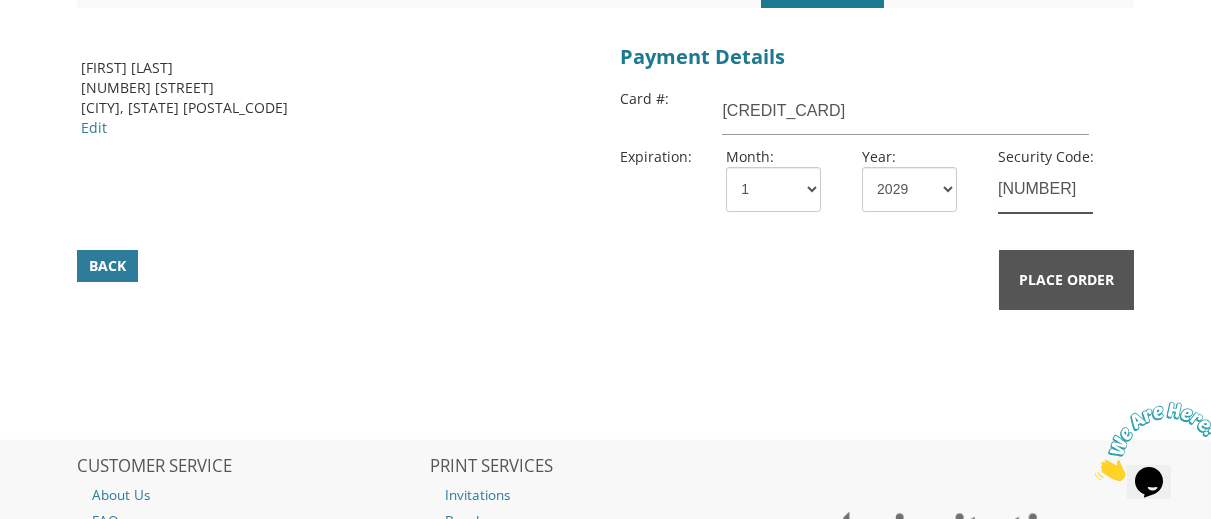 type on "5114" 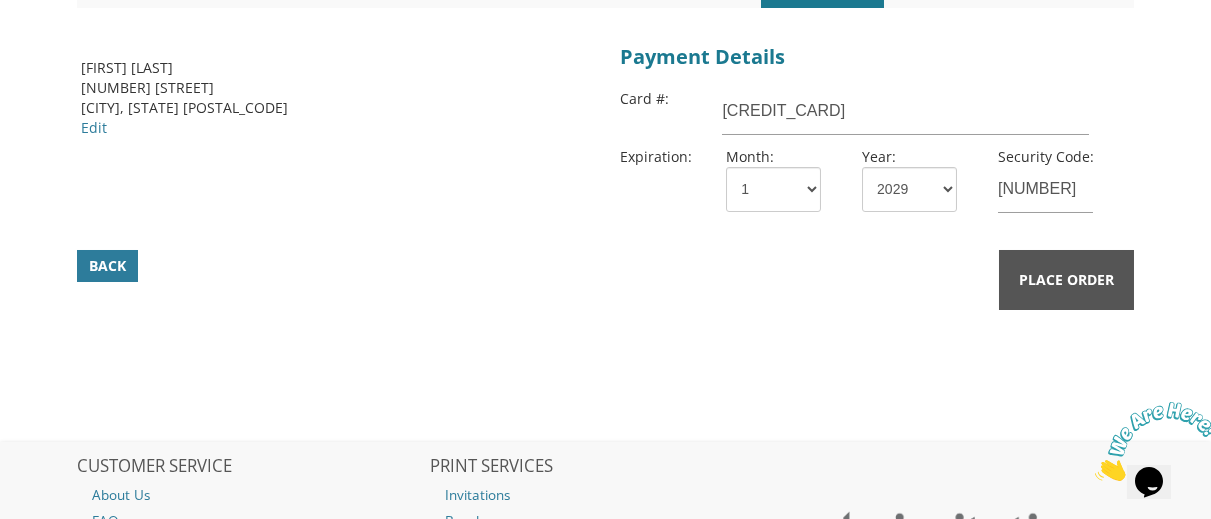 click on "Place Order" at bounding box center (1066, 280) 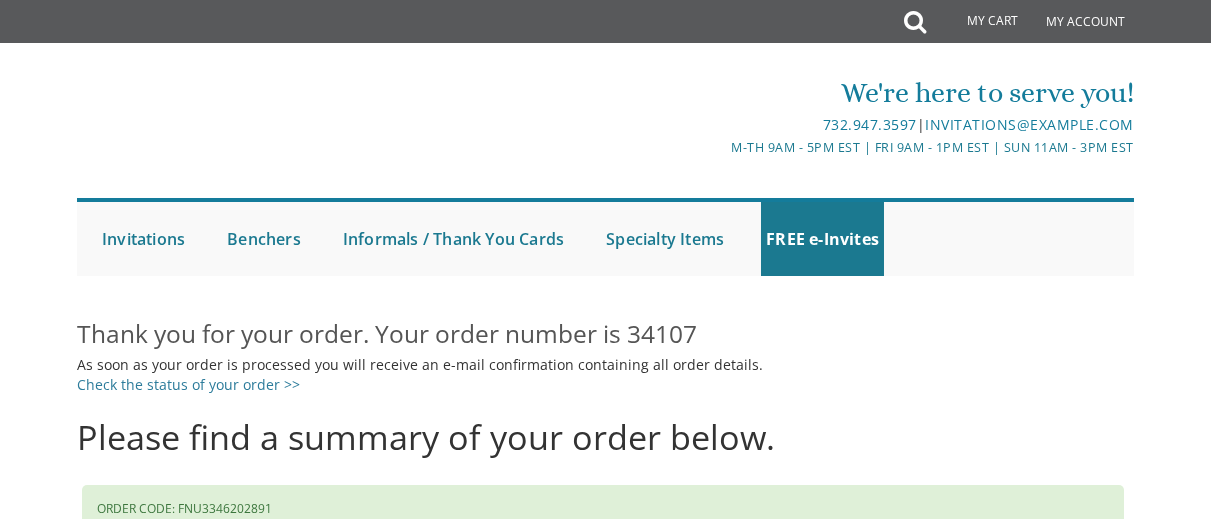 scroll, scrollTop: 9, scrollLeft: 0, axis: vertical 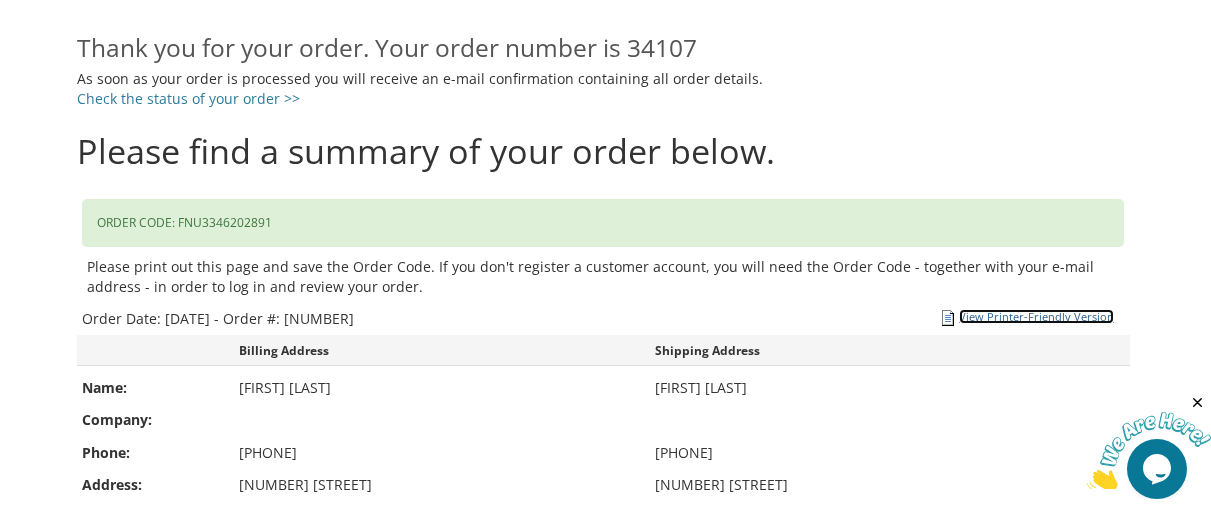 click on "View Printer-Friendly Version" at bounding box center (1036, 316) 